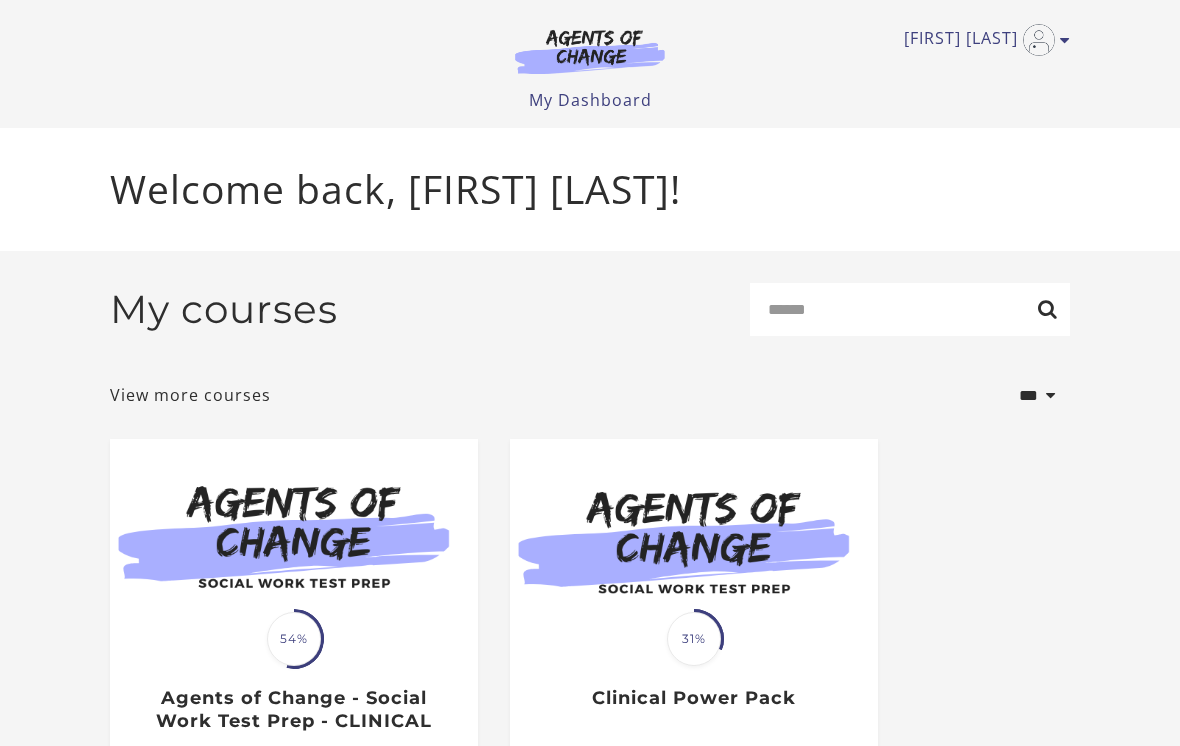 scroll, scrollTop: 0, scrollLeft: 0, axis: both 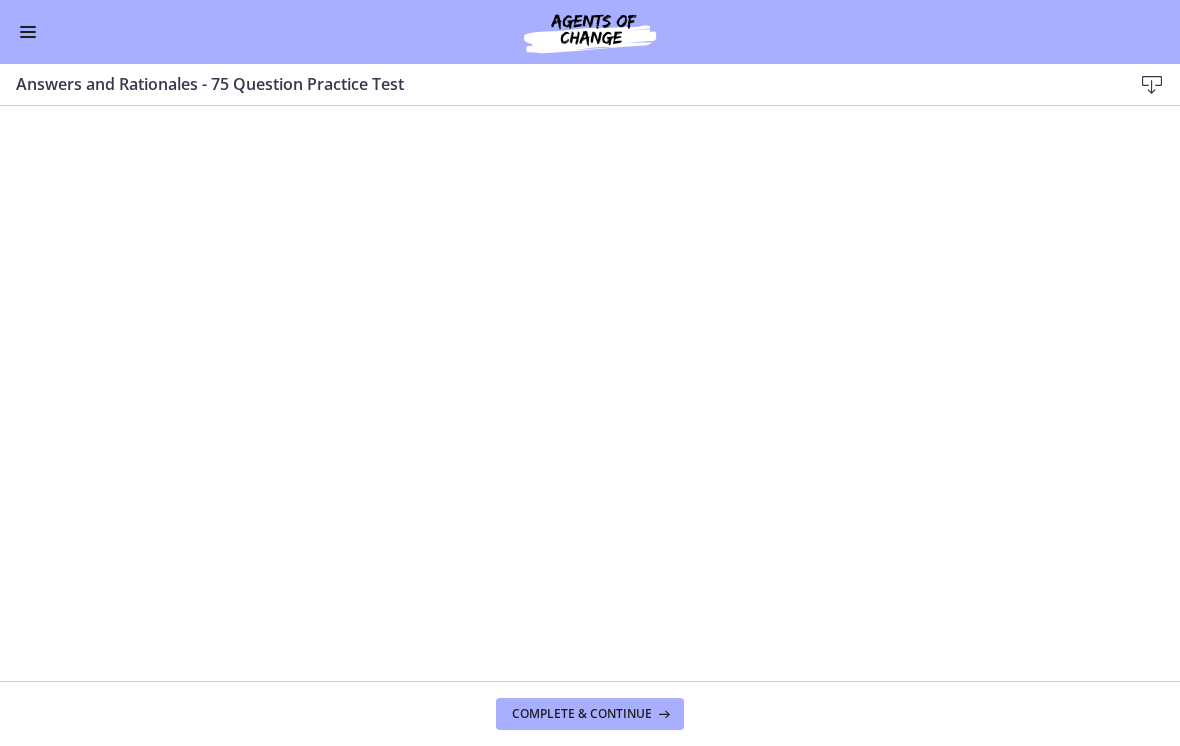 click on "Complete & continue" at bounding box center (590, 714) 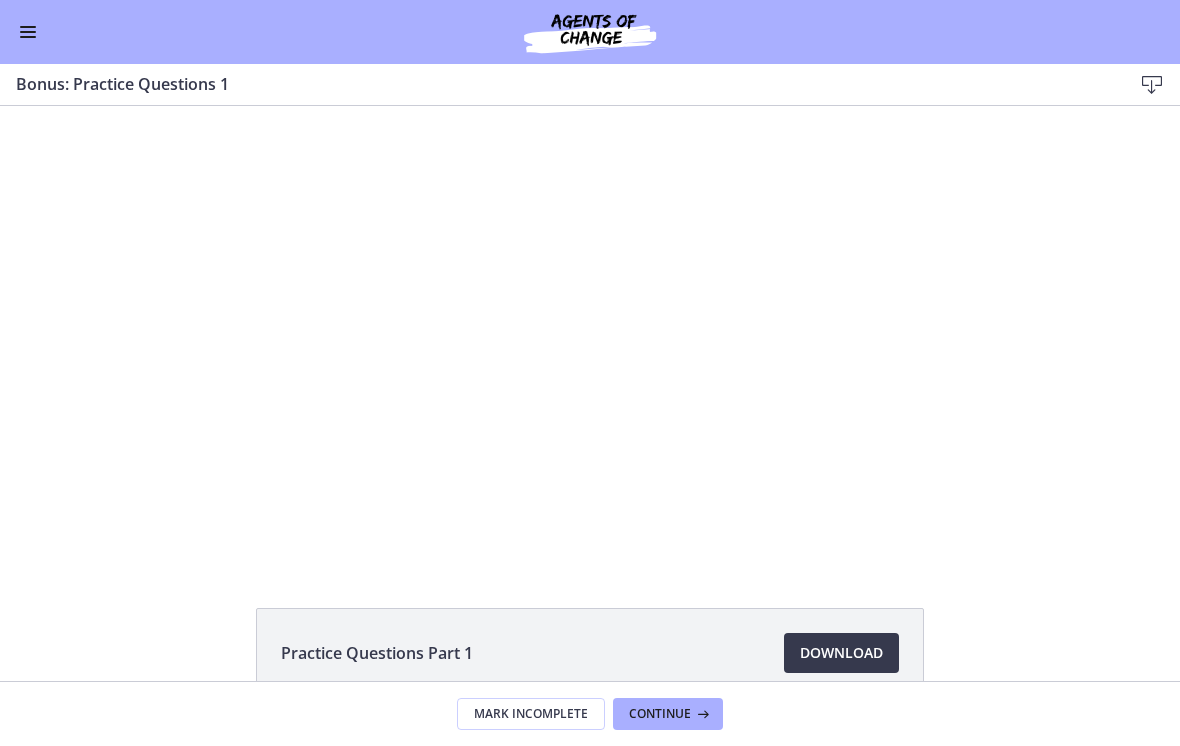 scroll, scrollTop: 0, scrollLeft: 0, axis: both 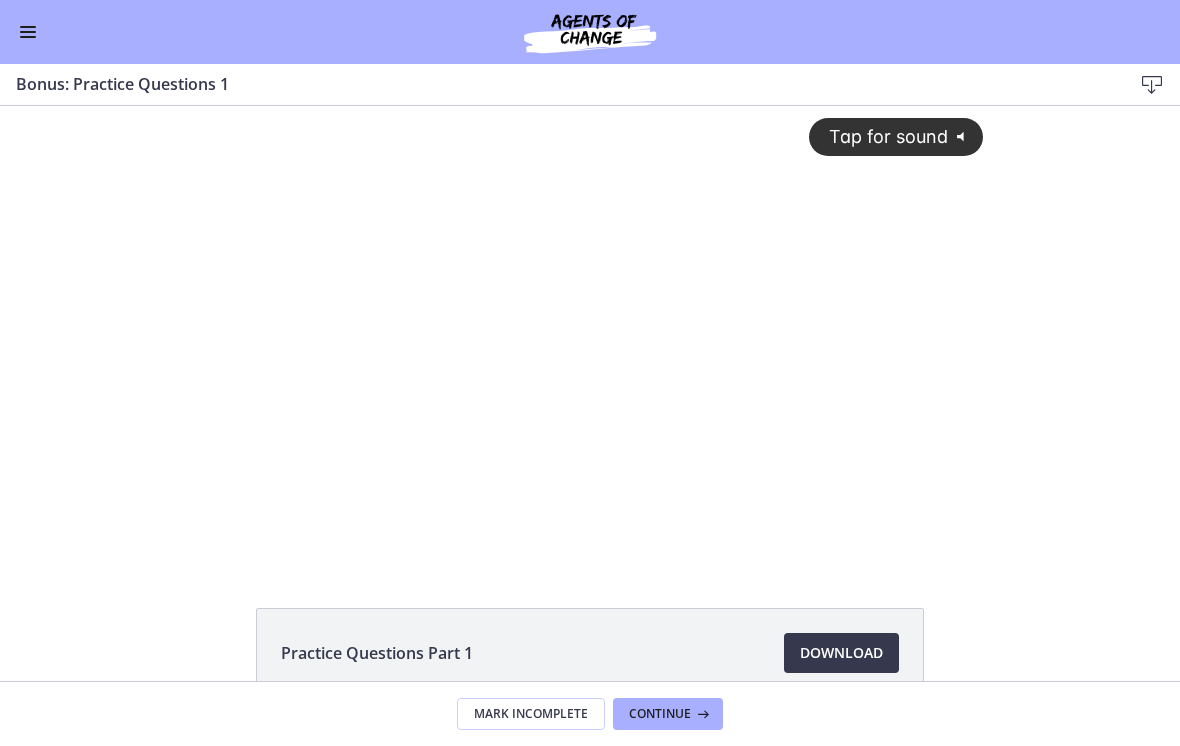 click on "Tap for sound" at bounding box center [879, 136] 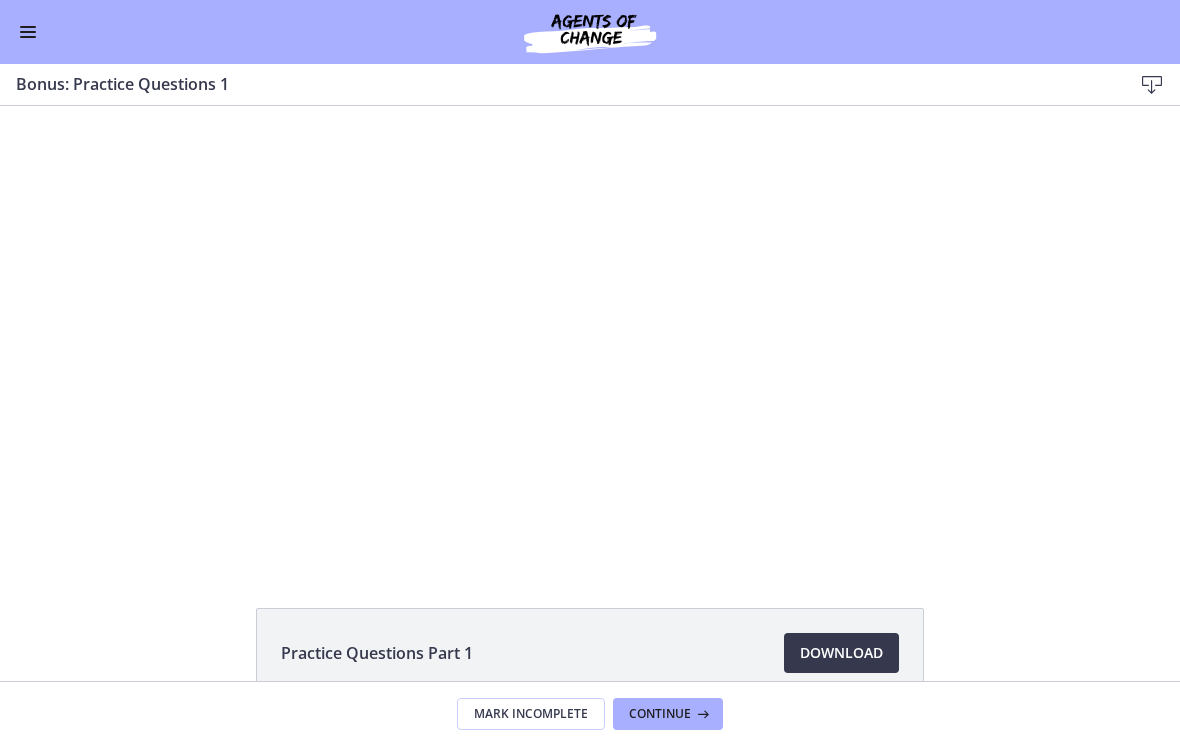 type 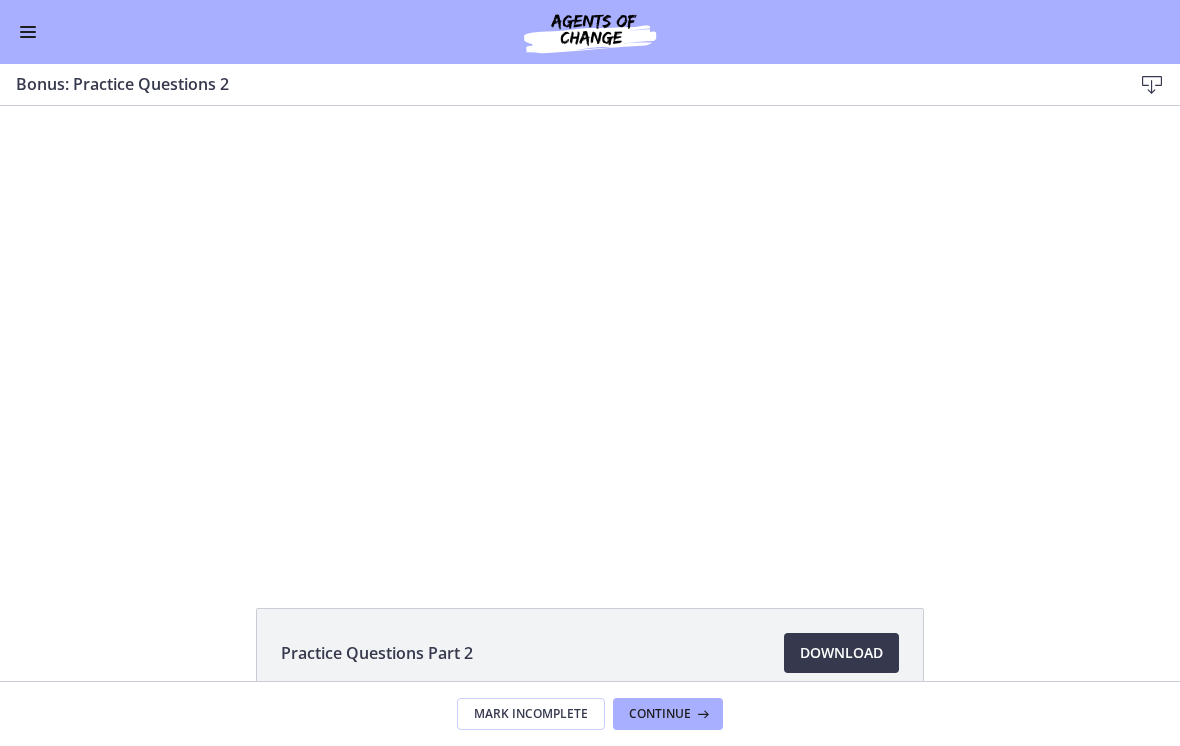 scroll, scrollTop: 0, scrollLeft: 0, axis: both 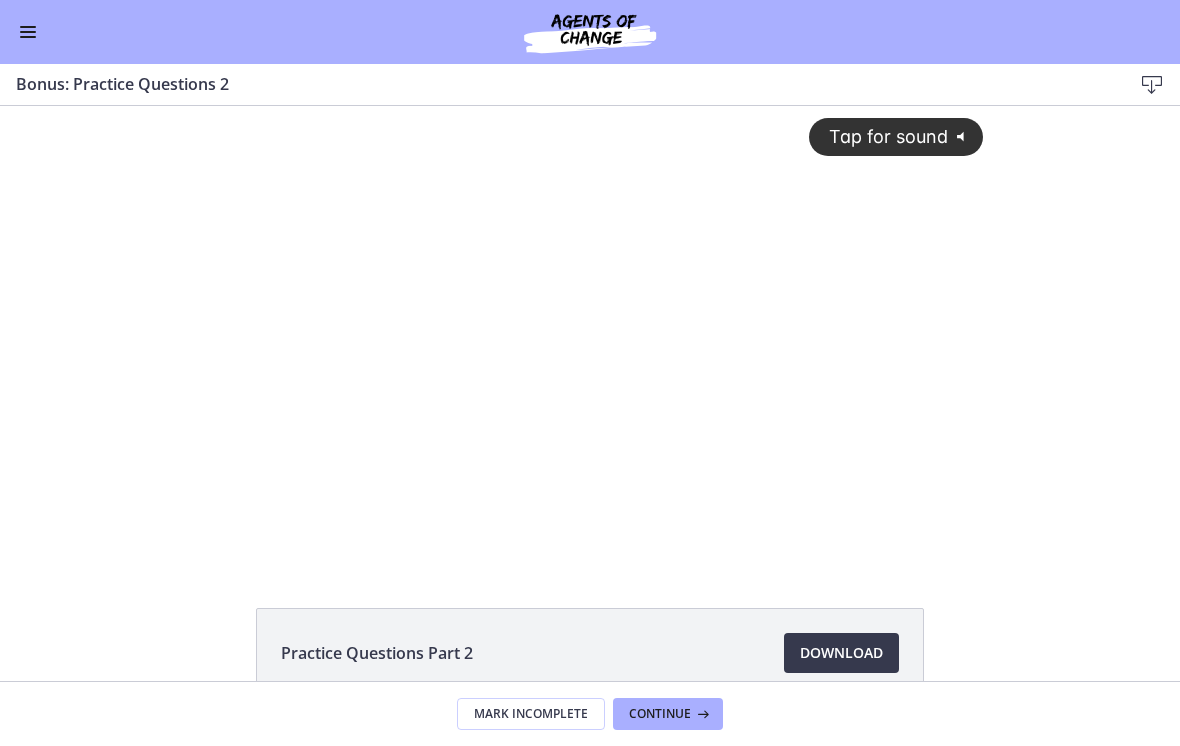 click at bounding box center (701, 714) 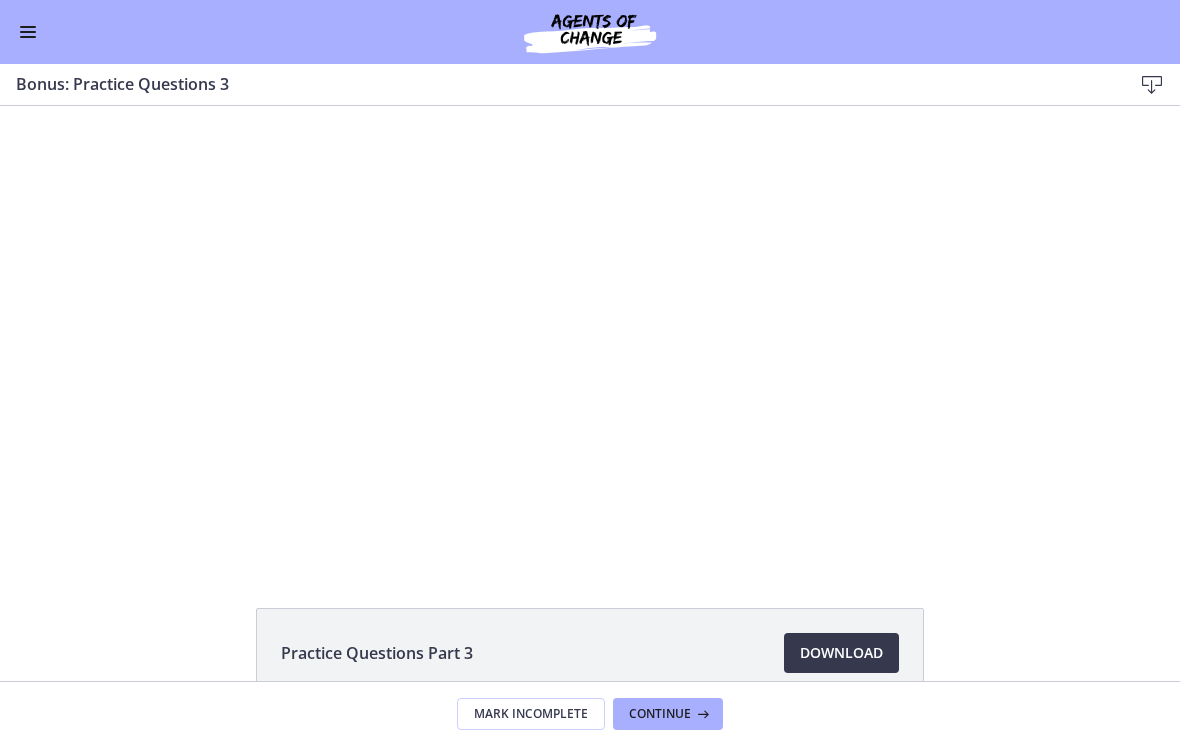scroll, scrollTop: 0, scrollLeft: 0, axis: both 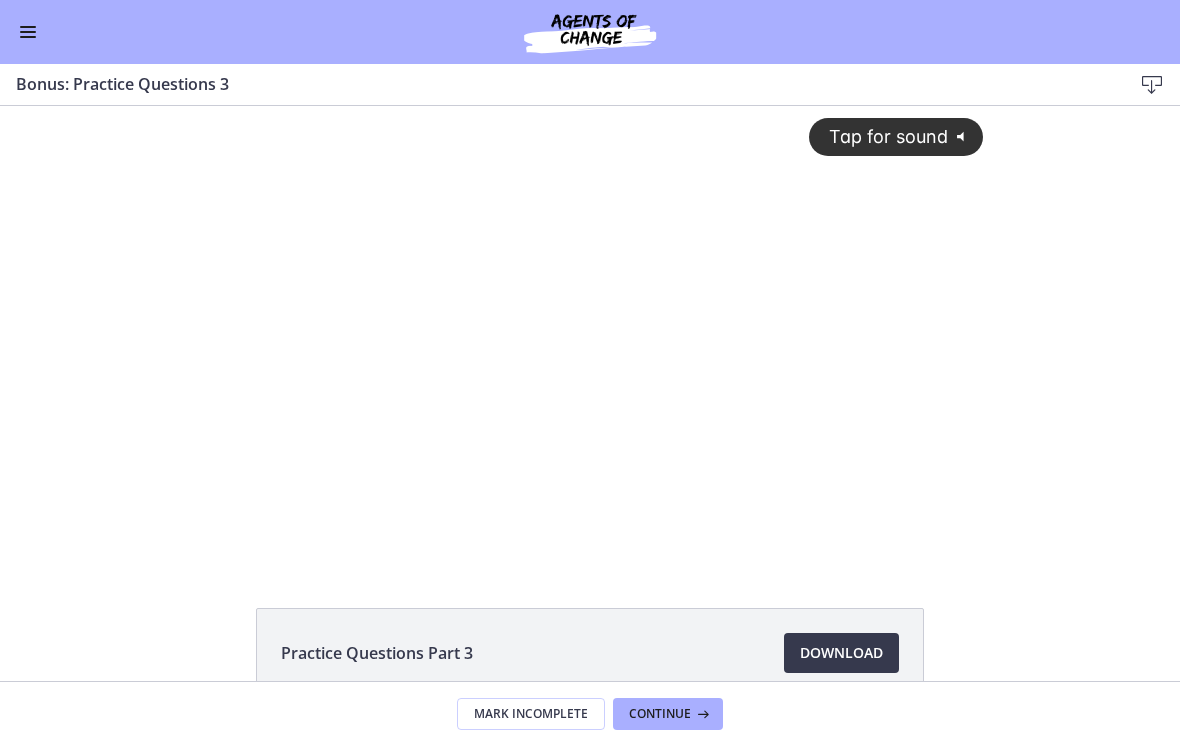 click on "Continue" at bounding box center (660, 714) 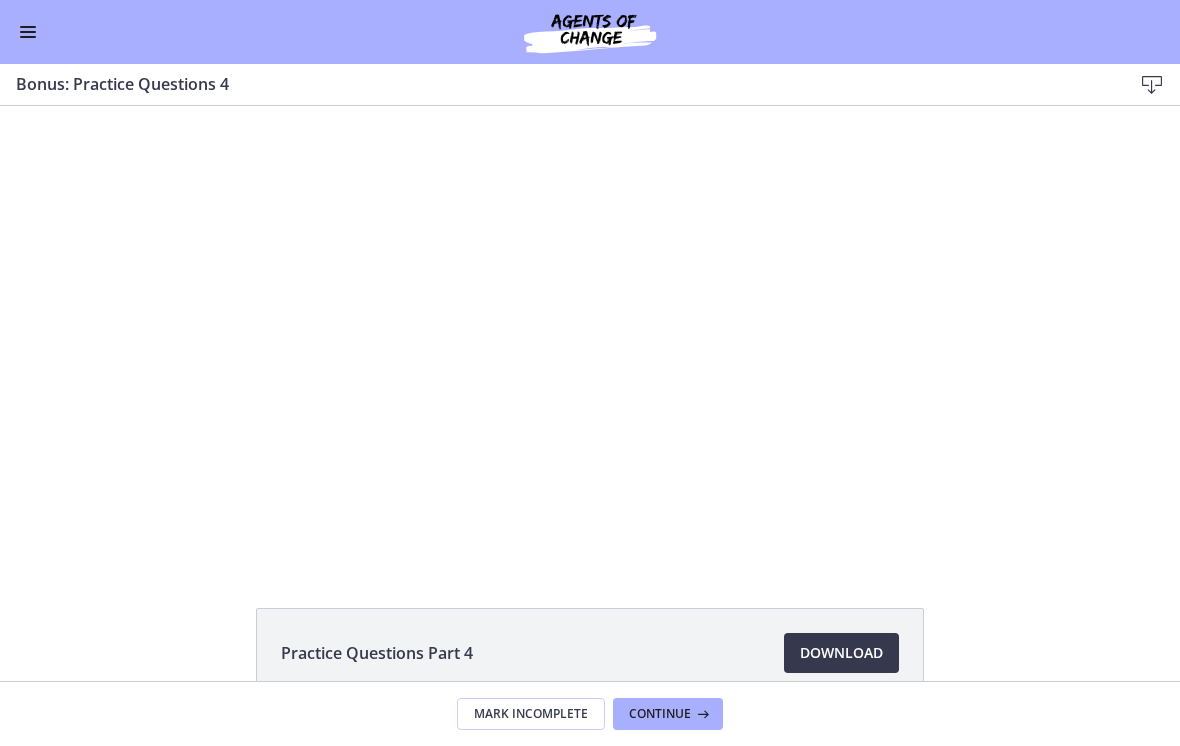 scroll, scrollTop: 0, scrollLeft: 0, axis: both 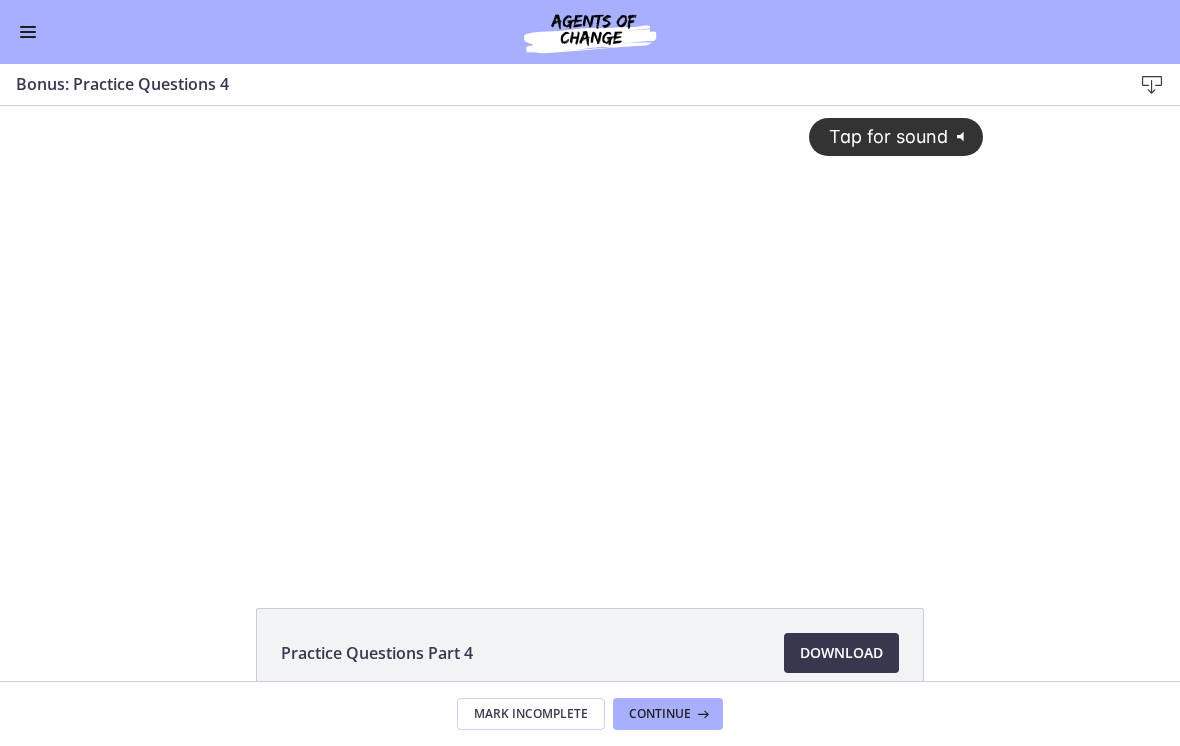 click on "Continue" at bounding box center (668, 714) 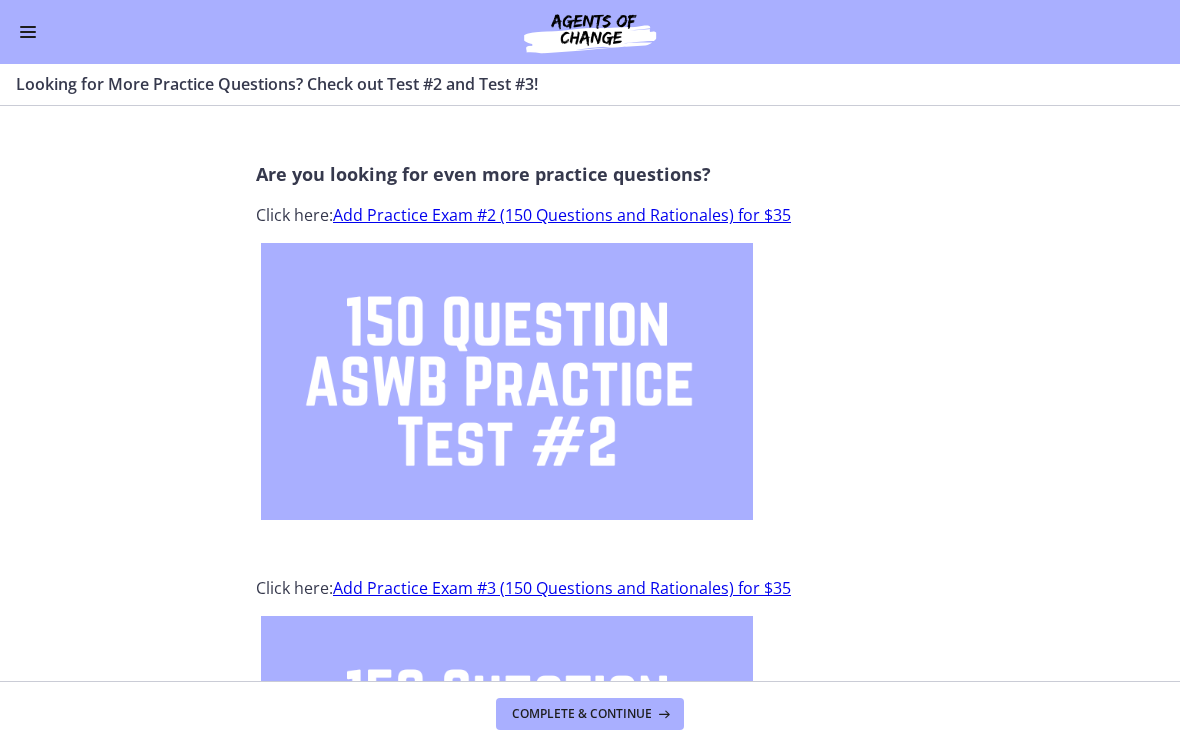 scroll, scrollTop: 0, scrollLeft: 0, axis: both 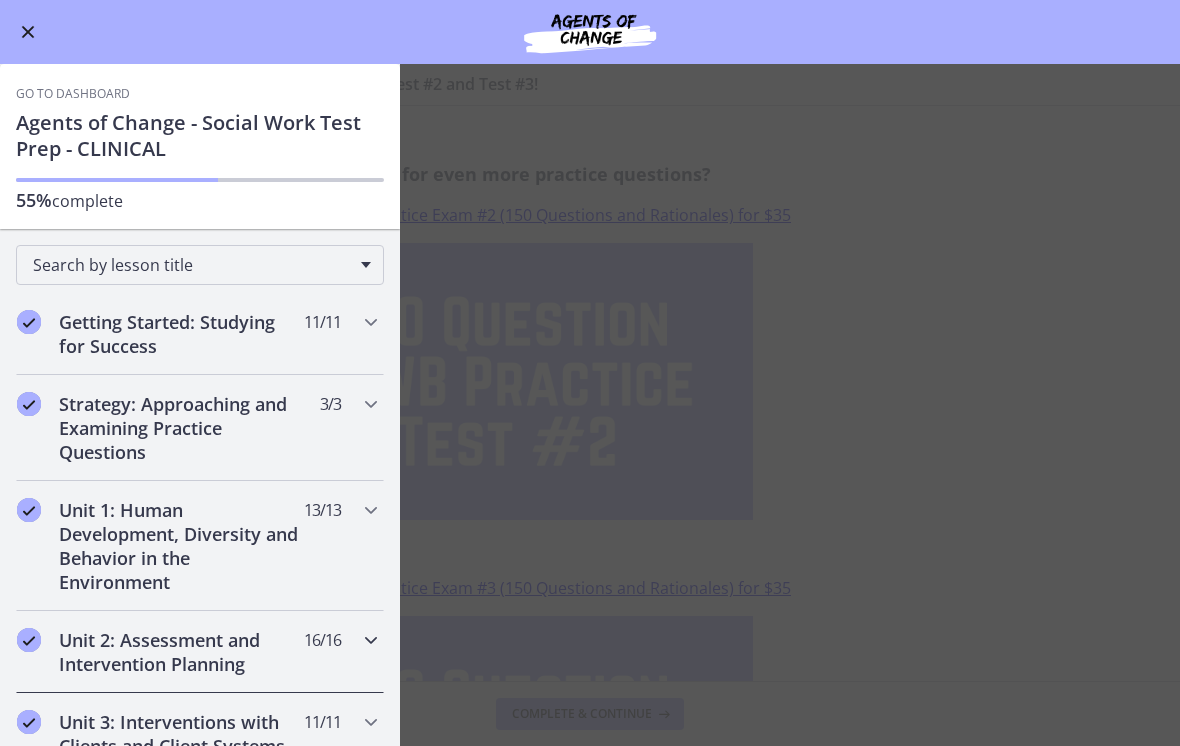click on "Unit 2: Assessment and Intervention Planning" at bounding box center (181, 652) 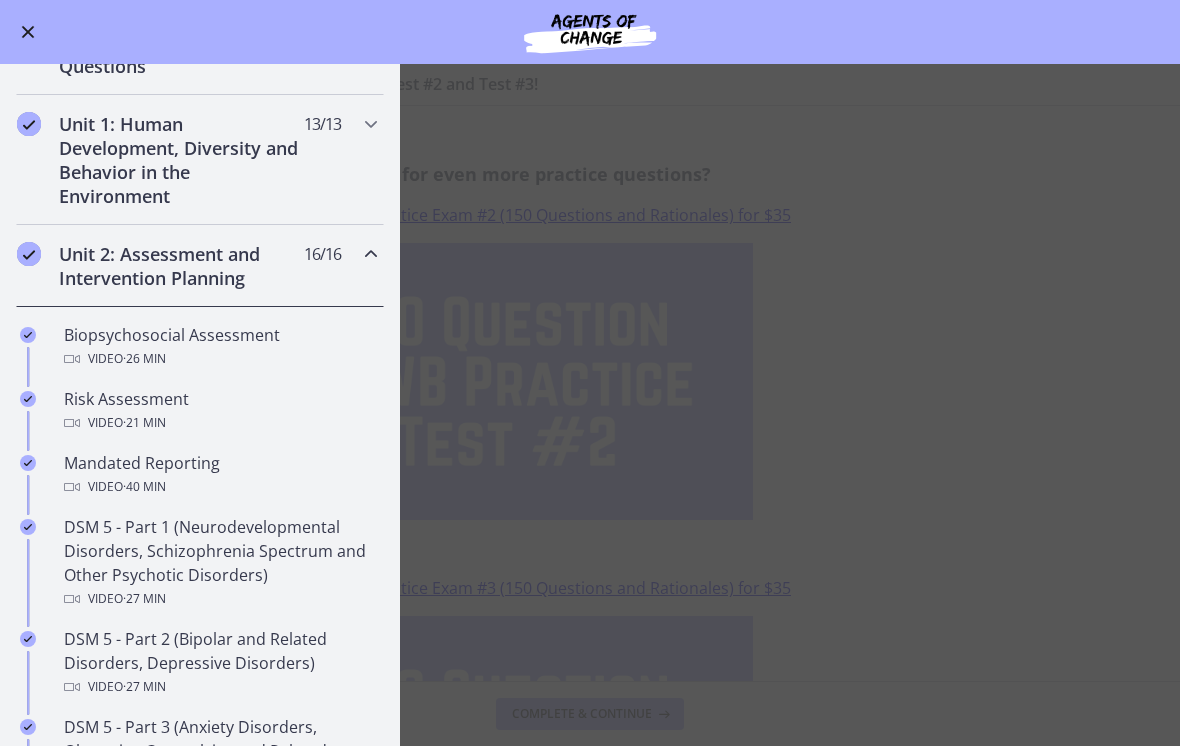 scroll, scrollTop: 388, scrollLeft: 0, axis: vertical 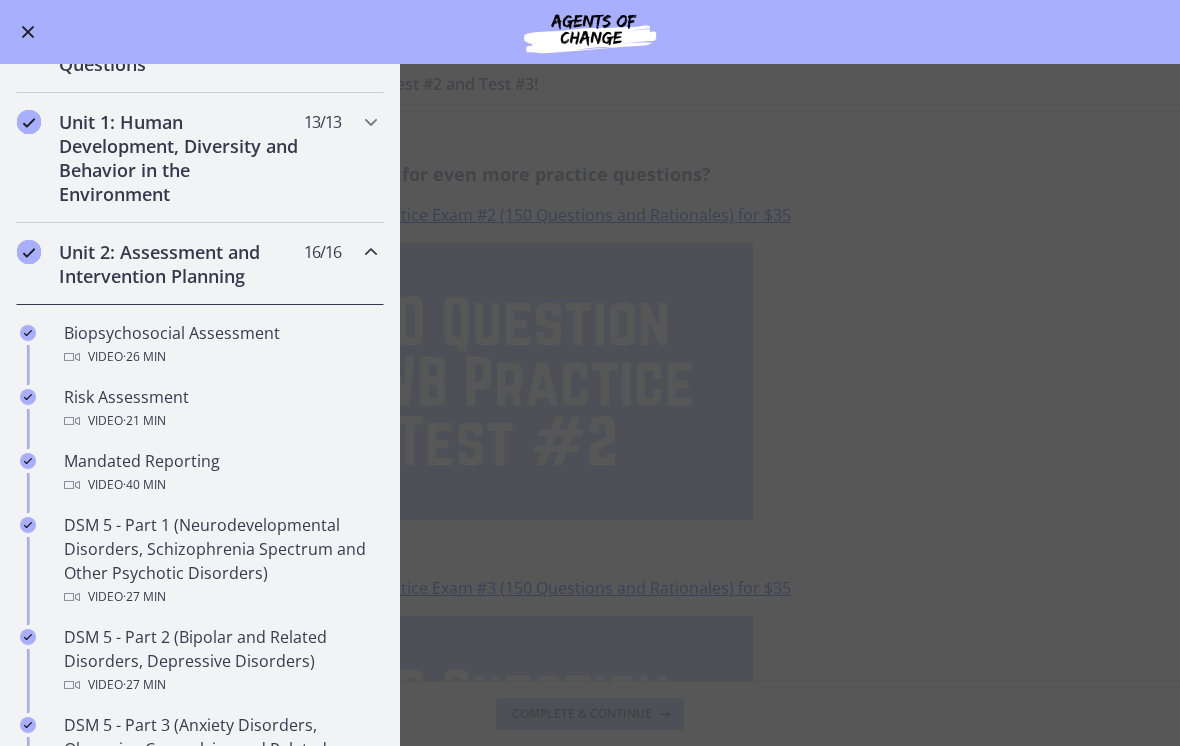 click on "·  21 min" at bounding box center [144, 421] 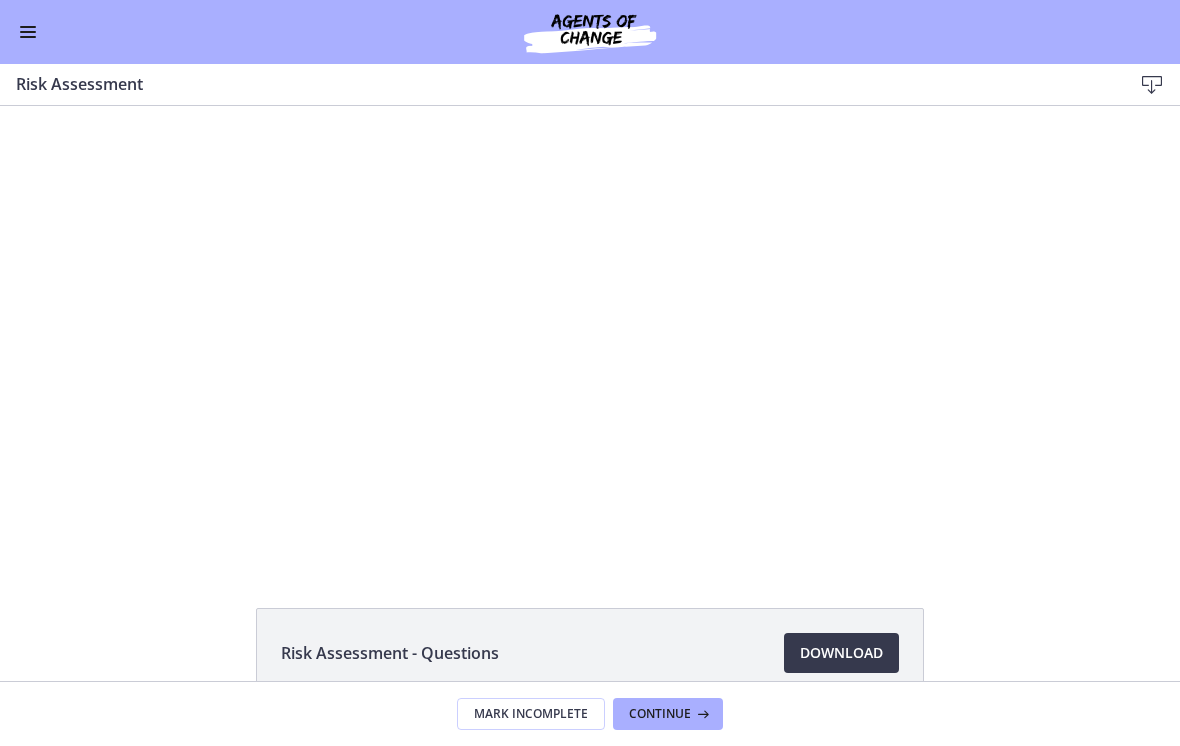 scroll, scrollTop: 0, scrollLeft: 0, axis: both 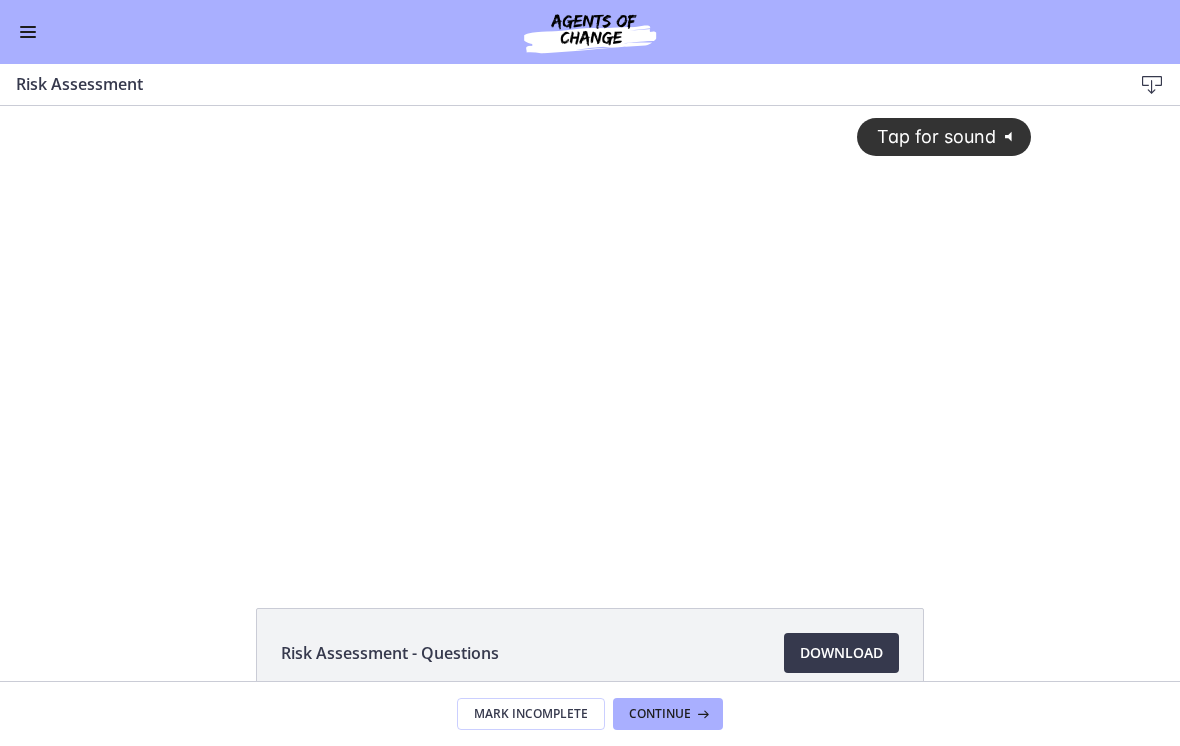 click on "Tap for sound" at bounding box center (927, 136) 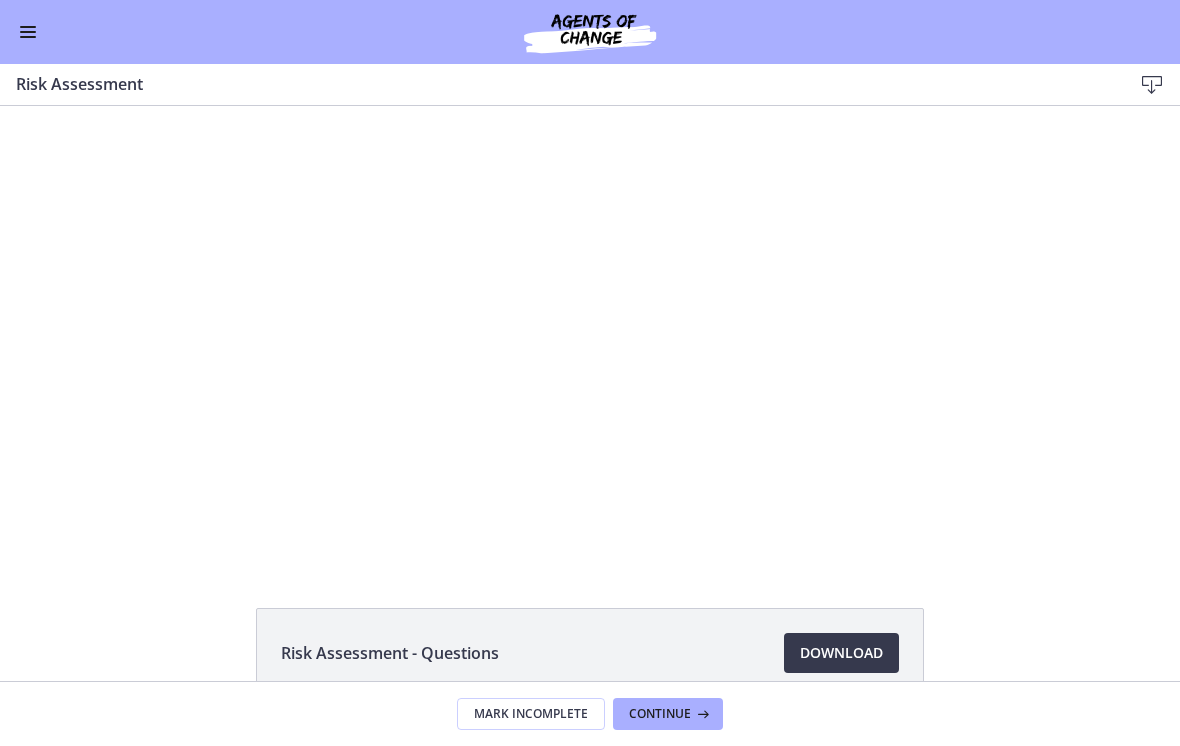 click at bounding box center (590, 334) 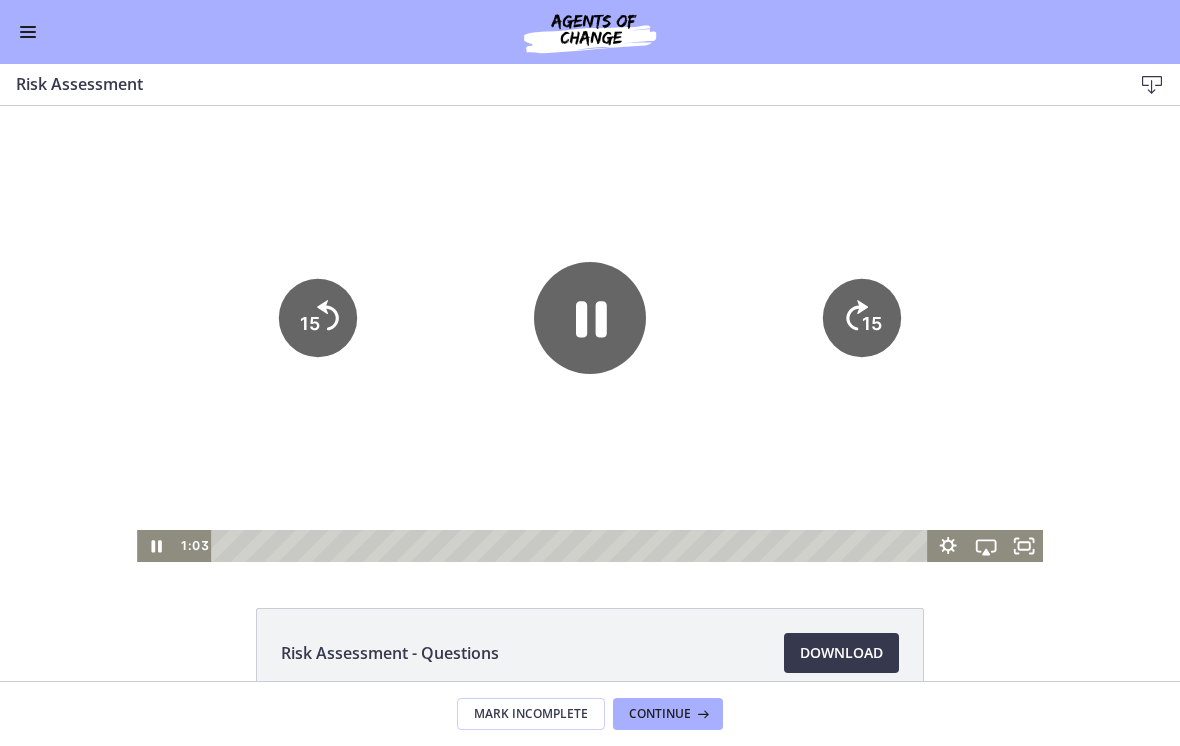 click 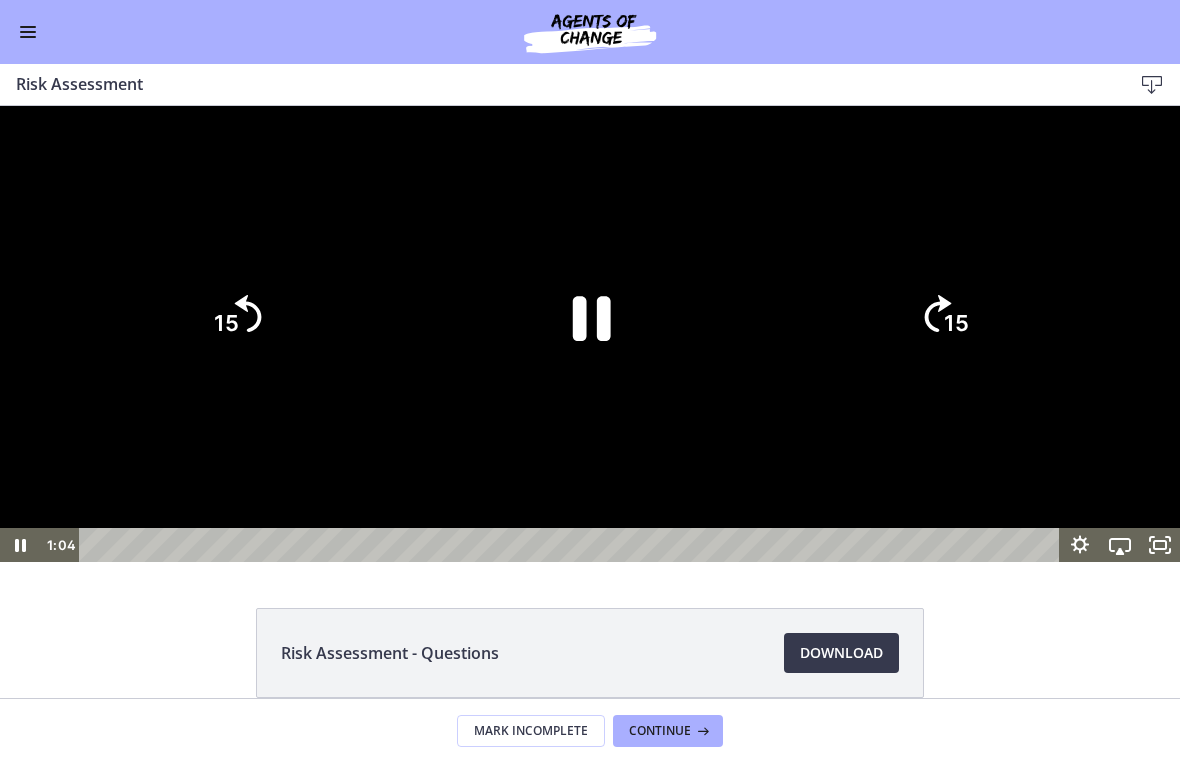 click at bounding box center [590, 334] 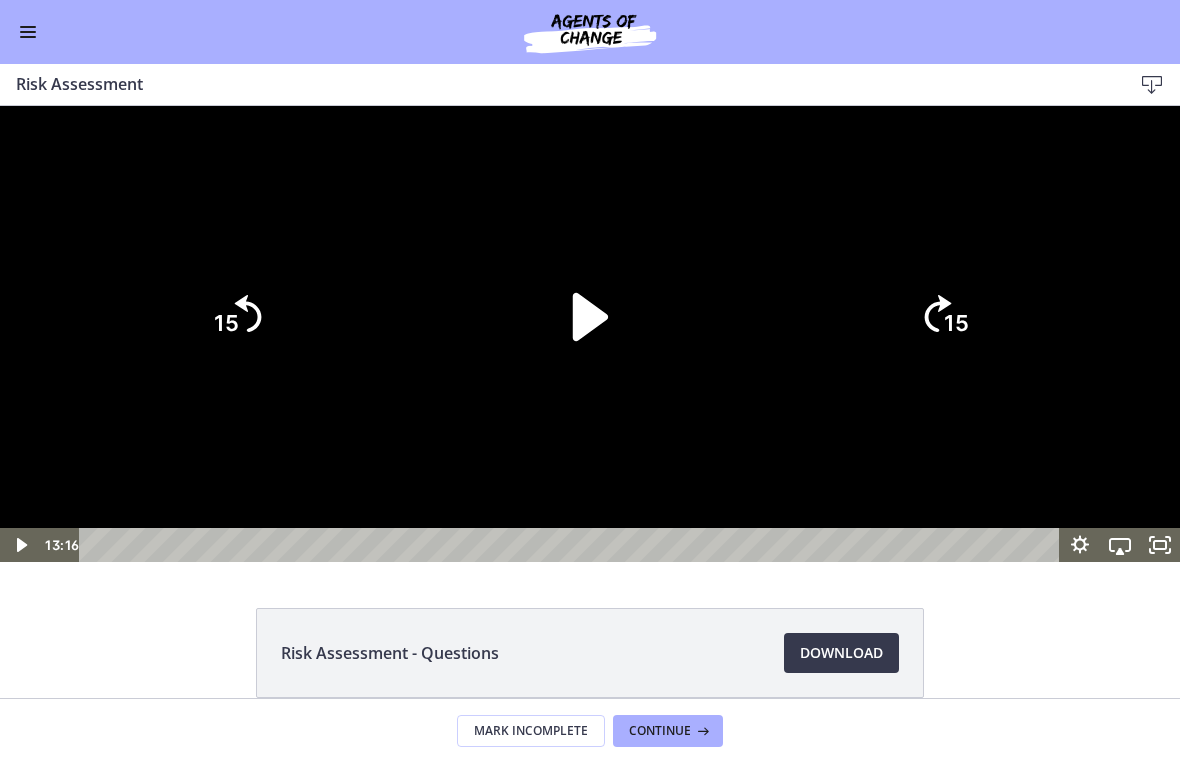 click 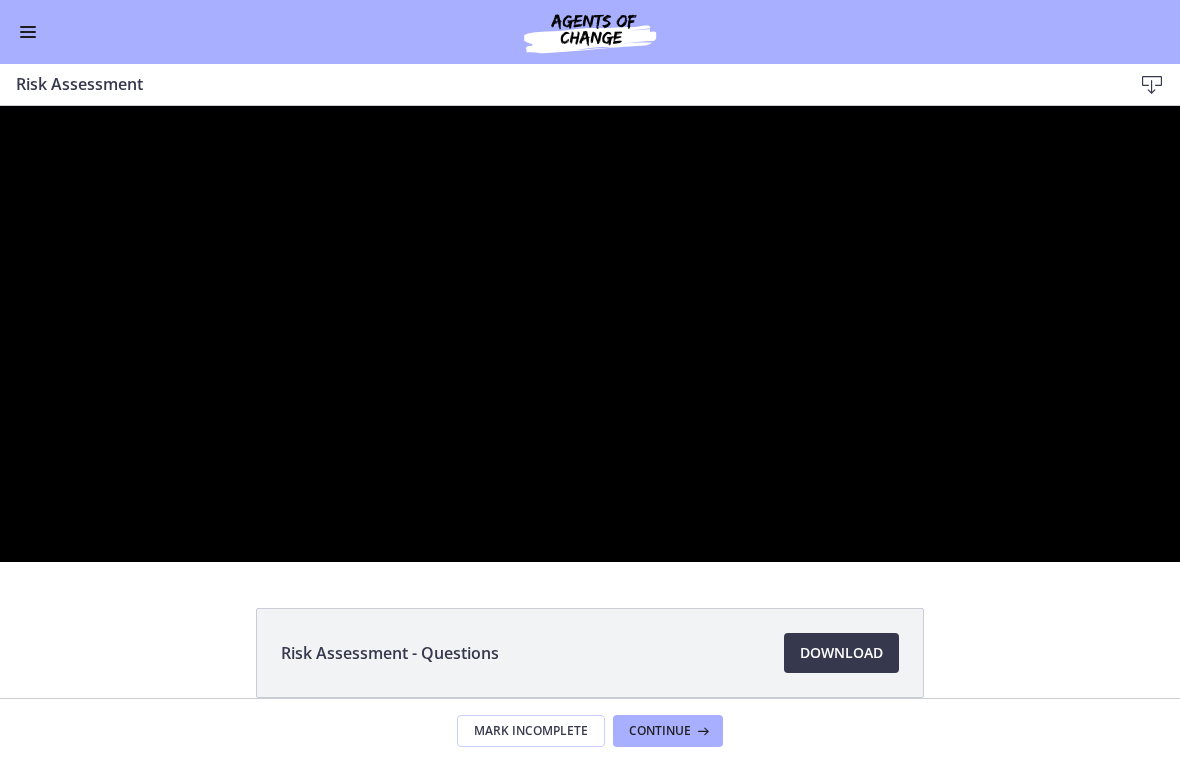 click at bounding box center [590, 334] 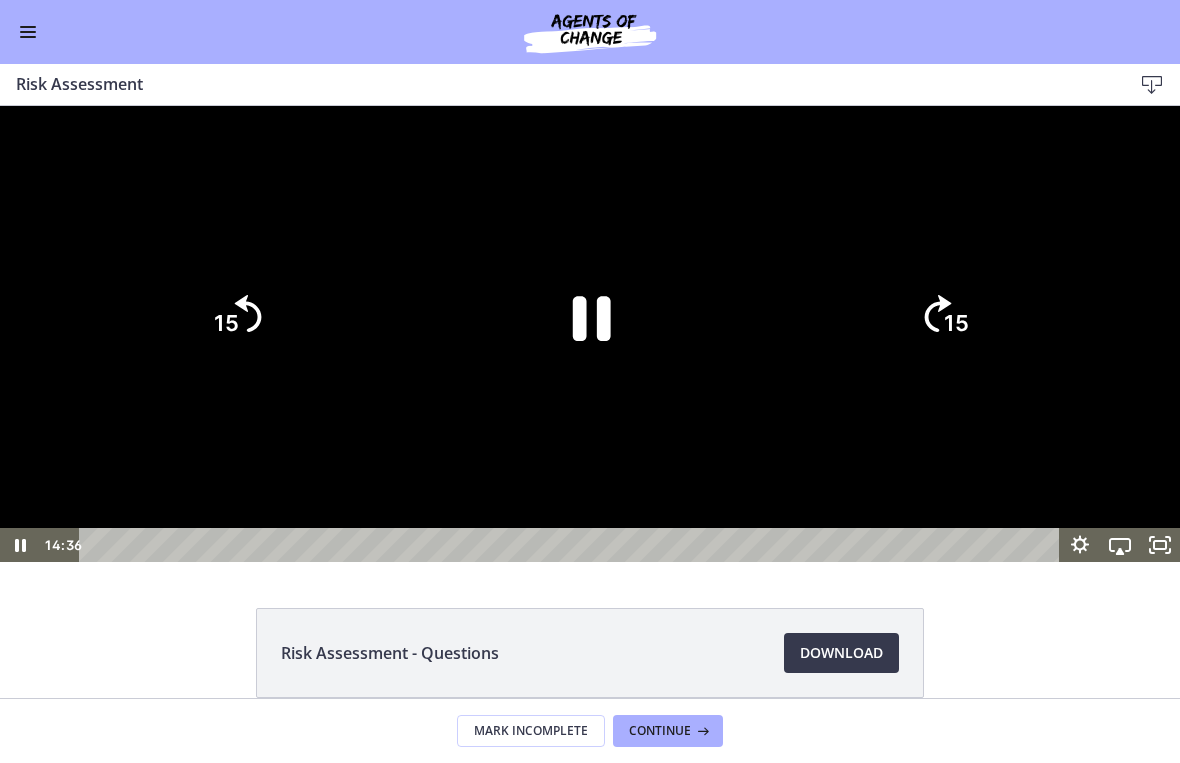 click on "15" 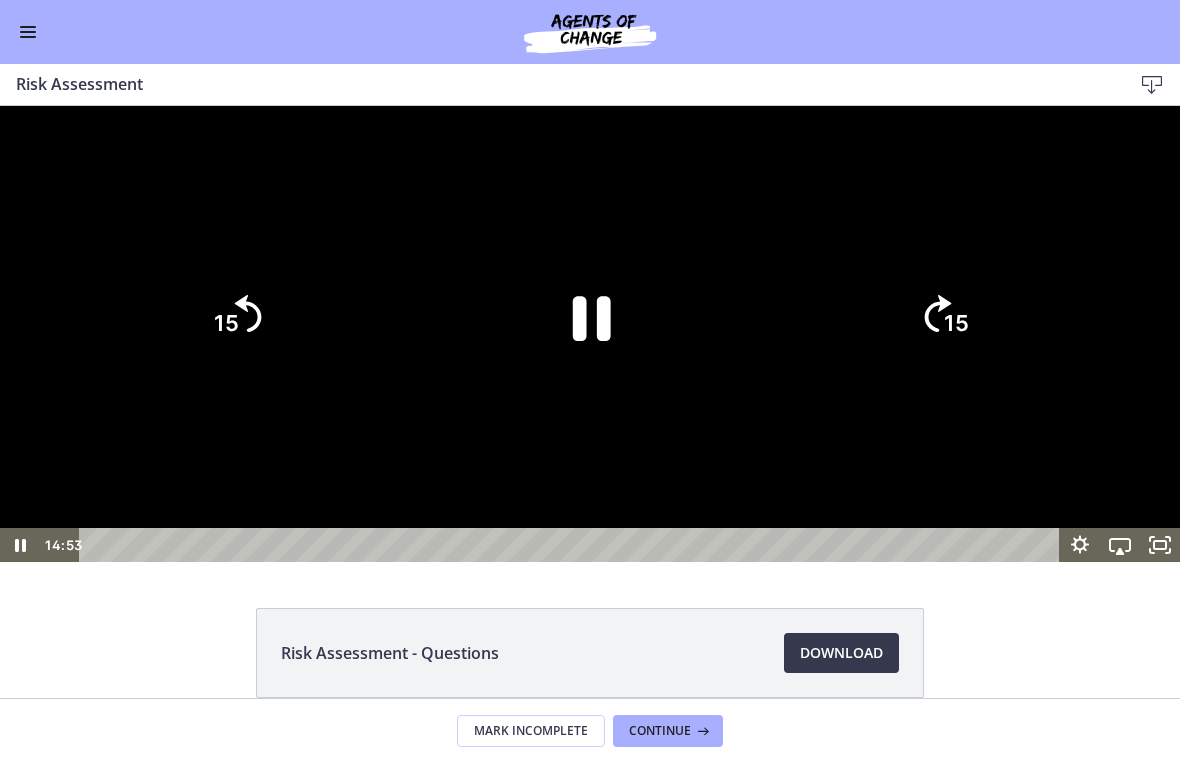 click on "15" 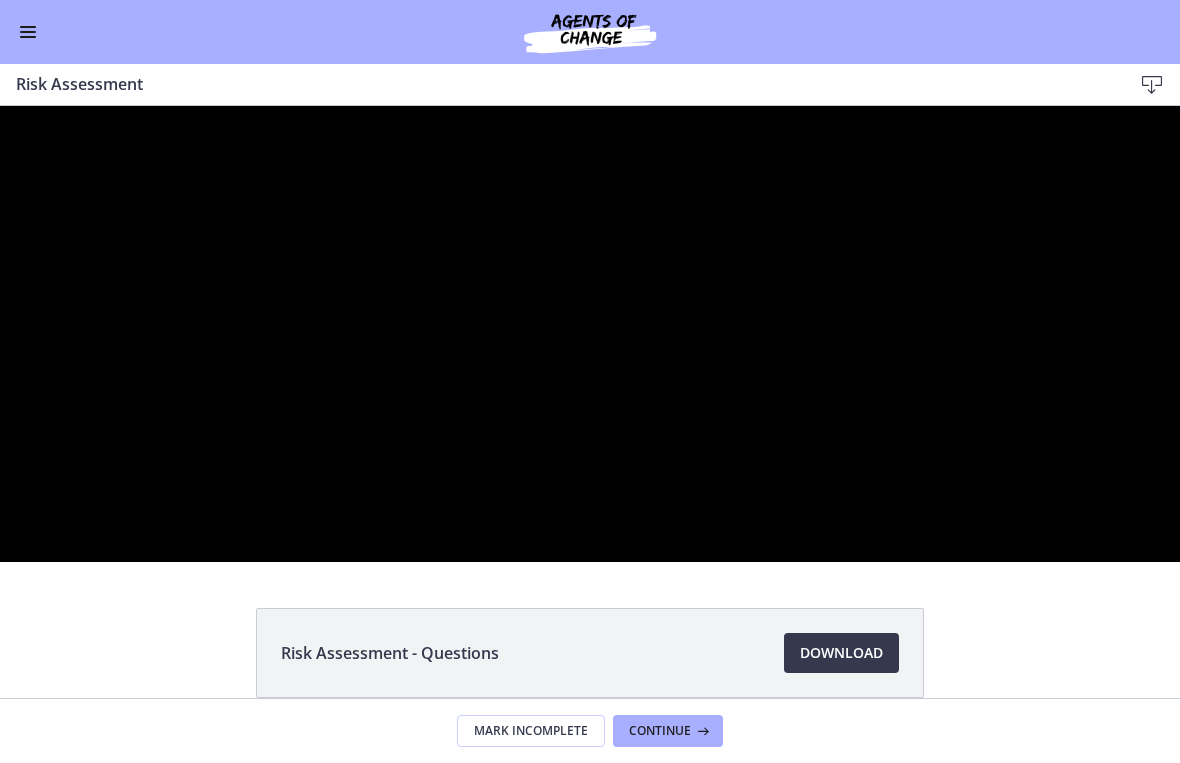 click at bounding box center [590, 334] 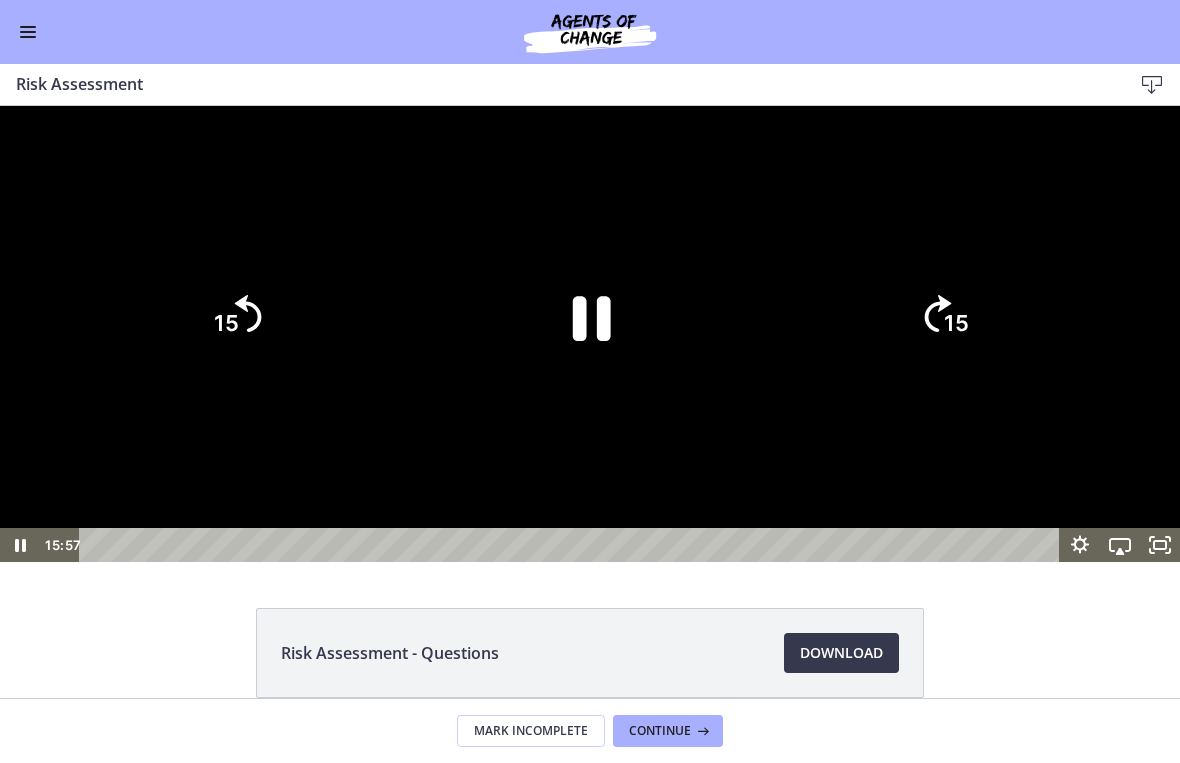 click 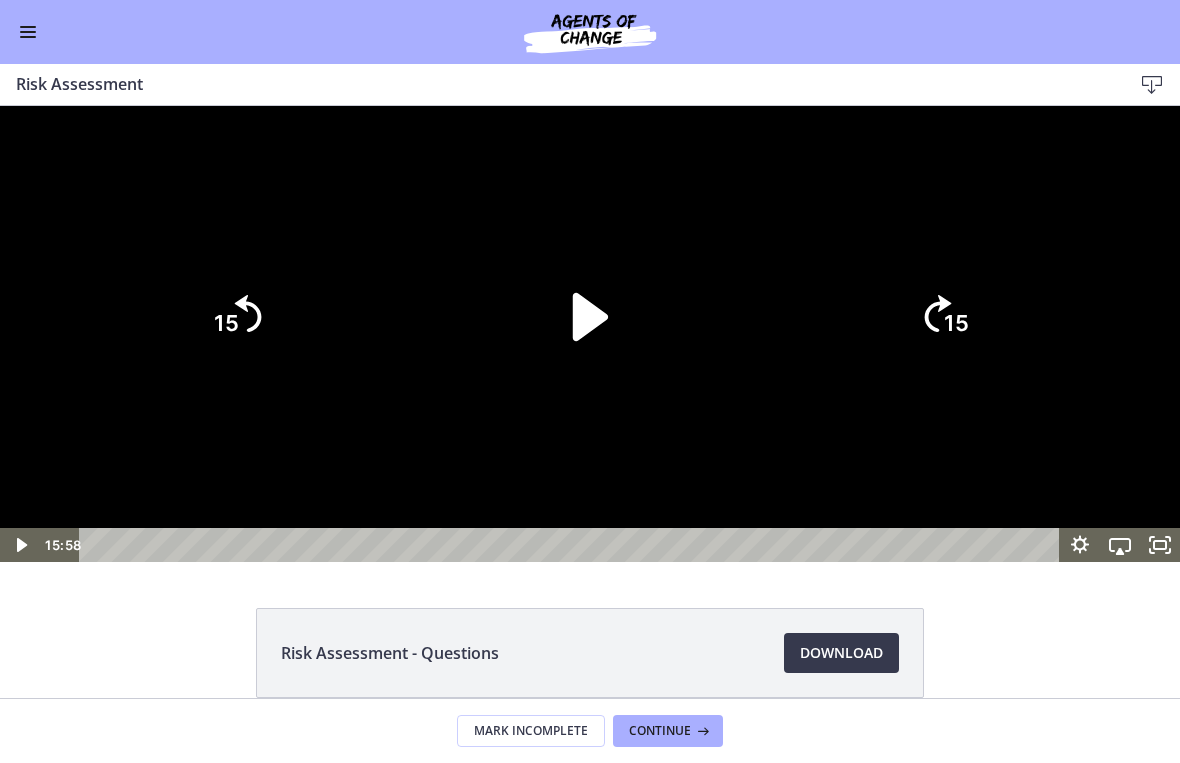 click 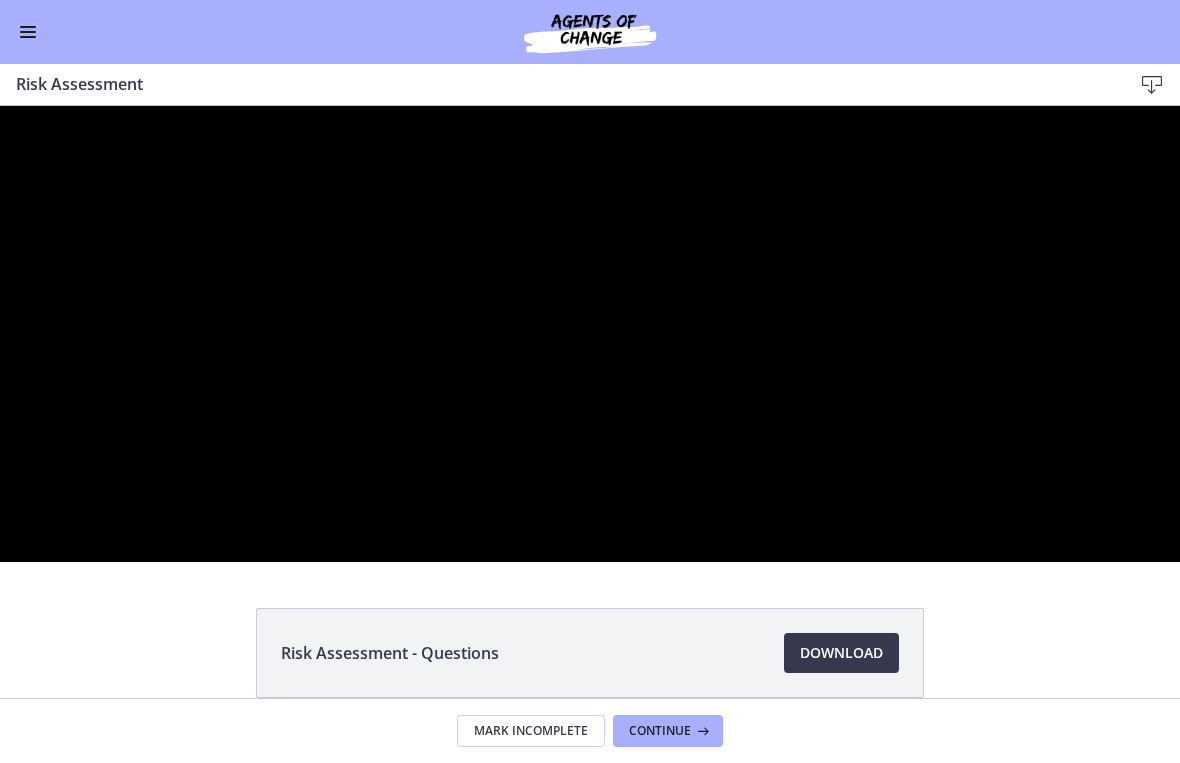 click at bounding box center (590, 334) 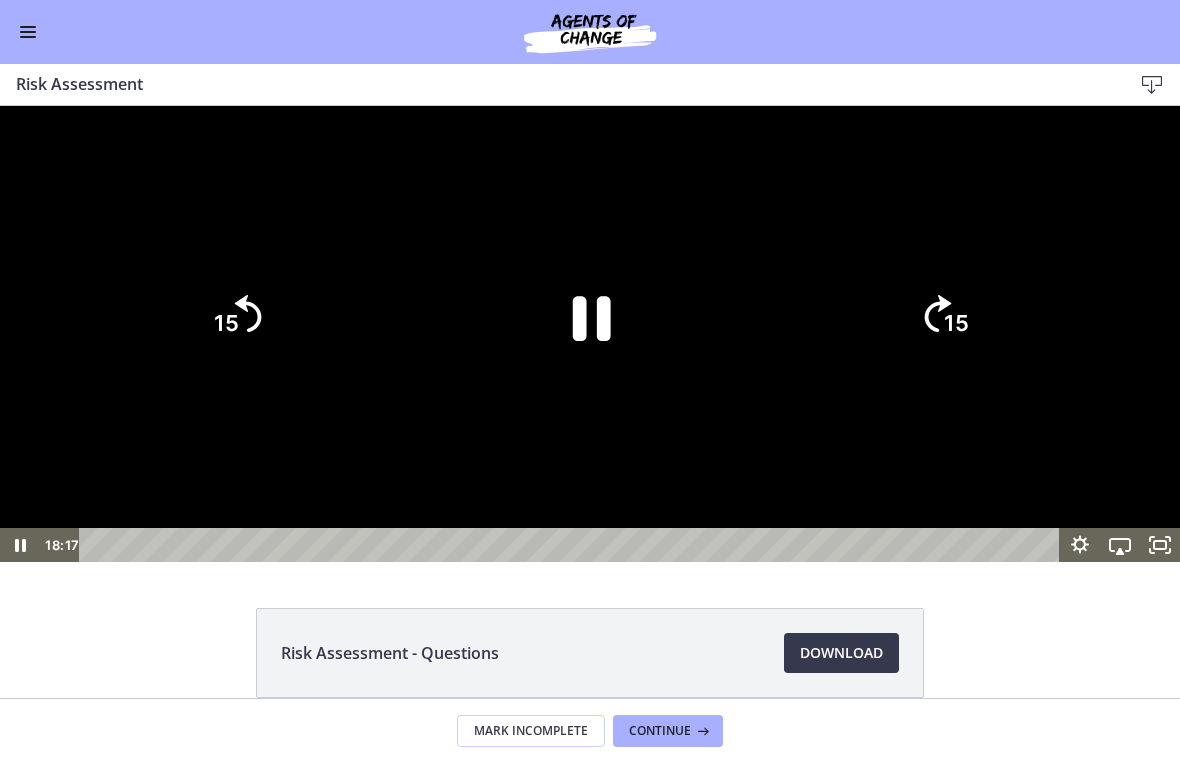 click on "15" 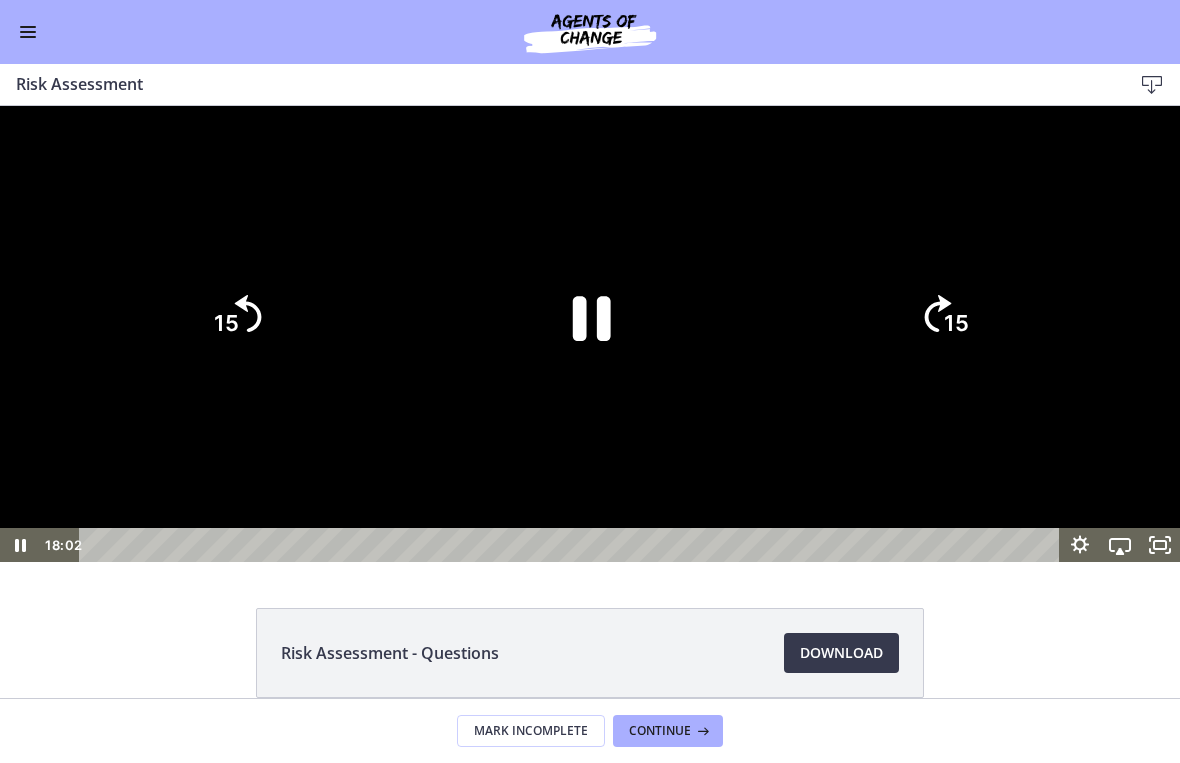 click on "15" 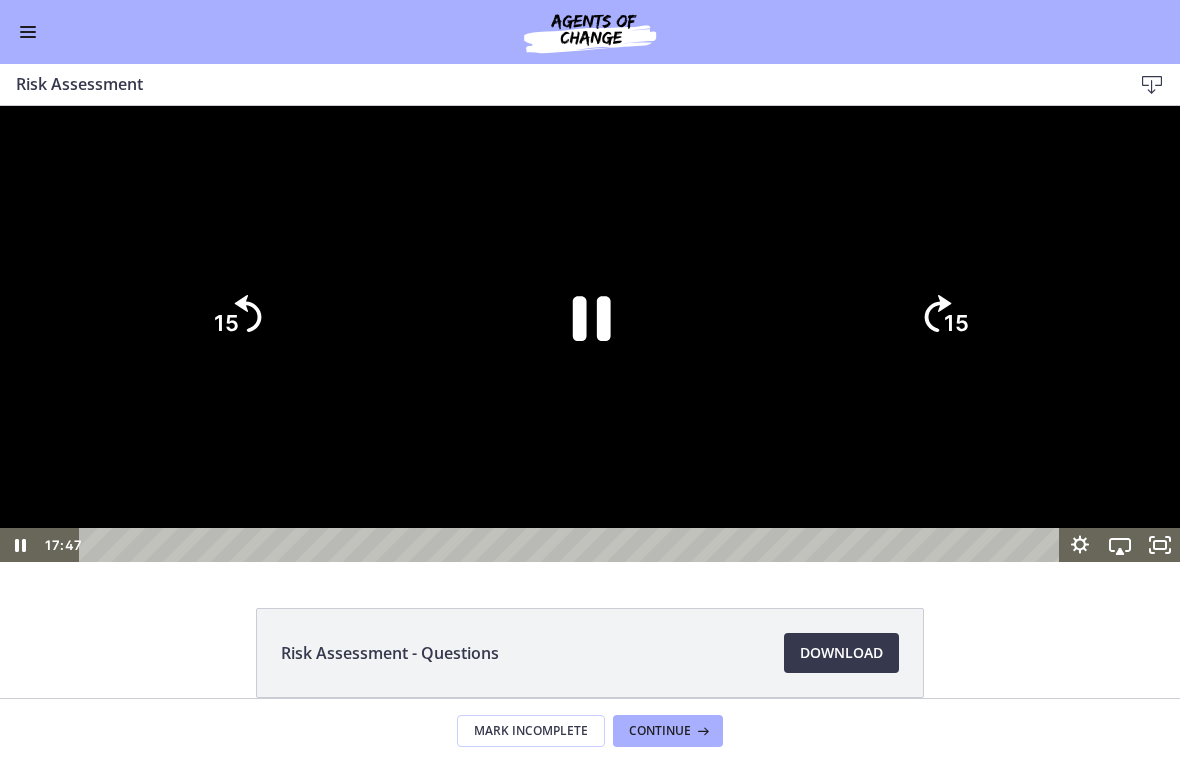click on "15" 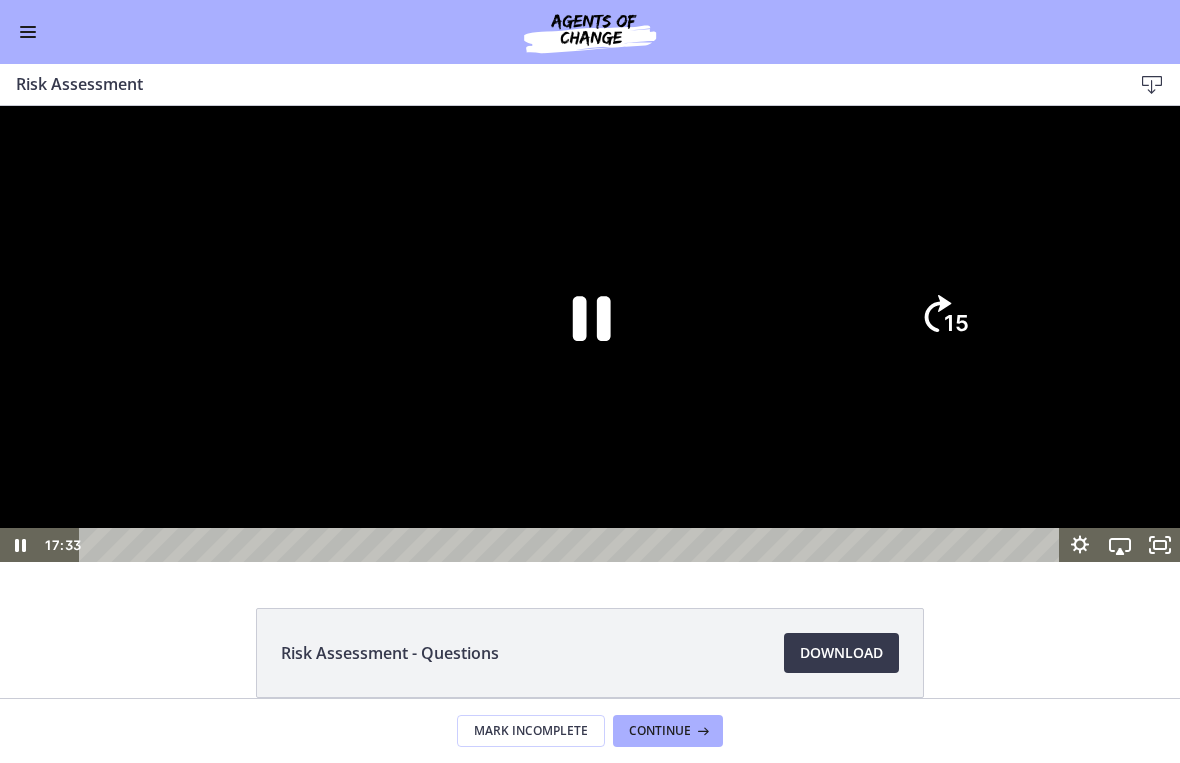 click on "15" 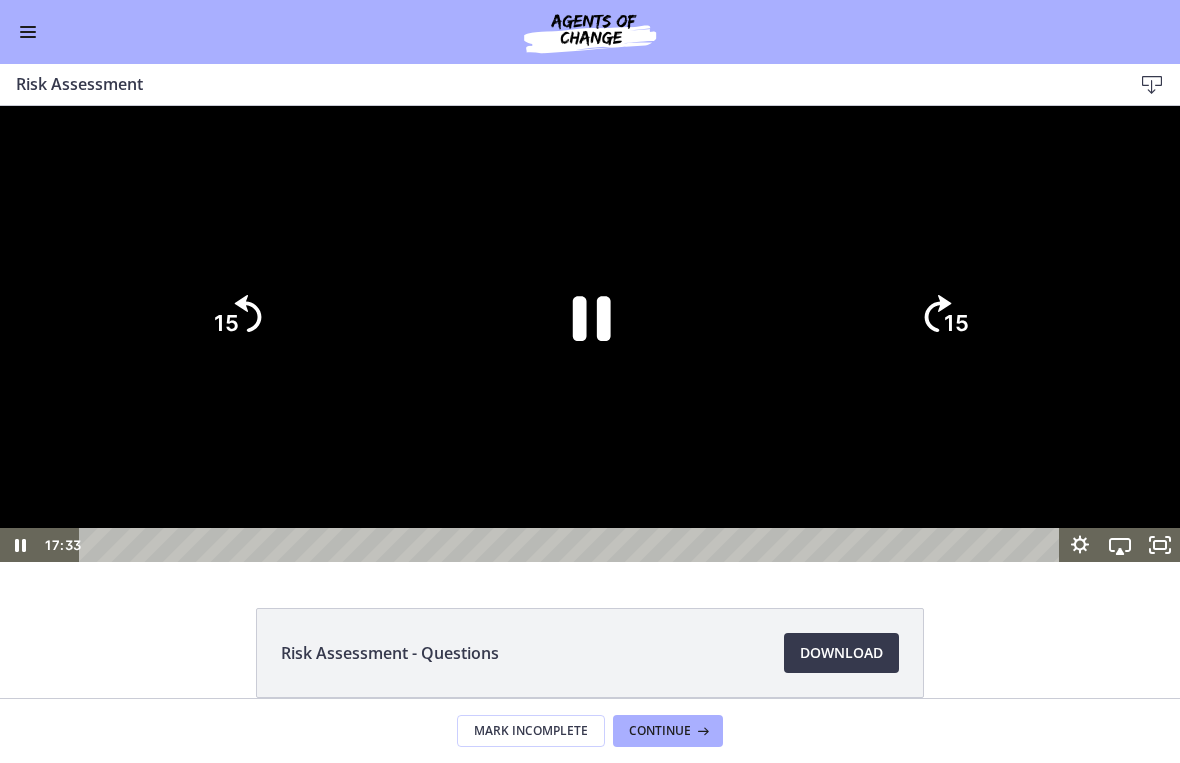 click on "15" 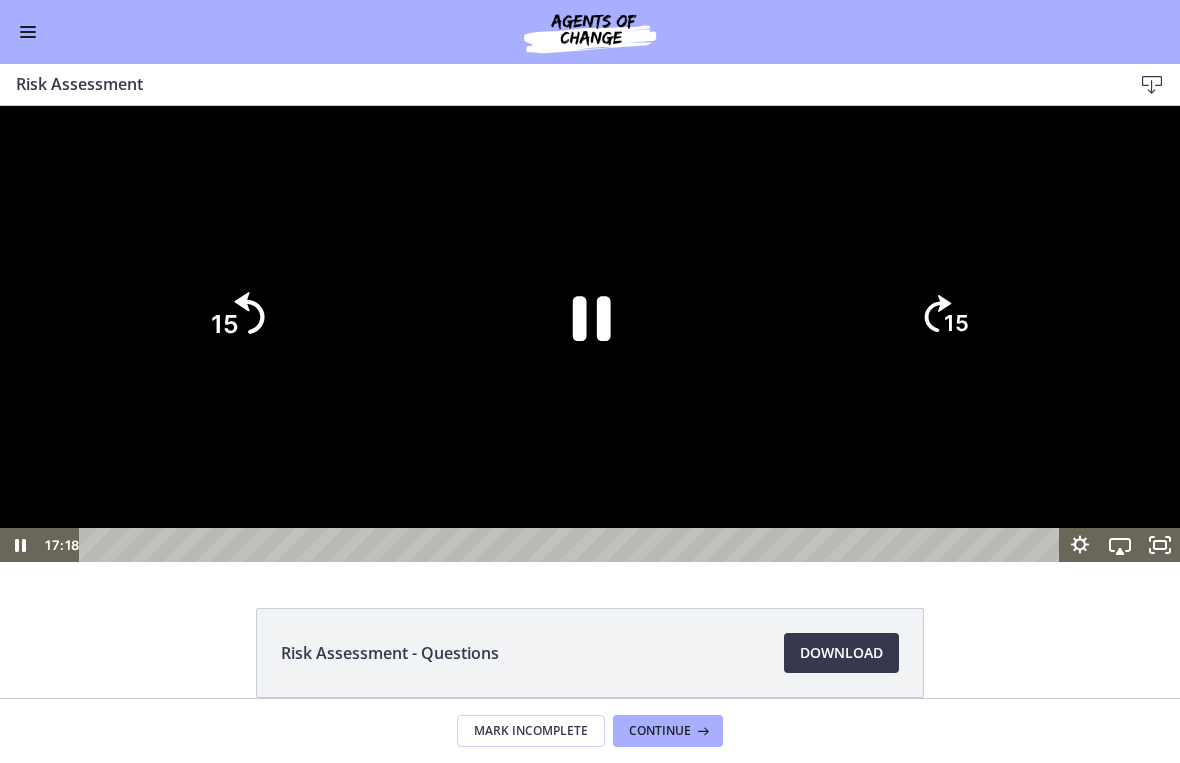 click on "15" 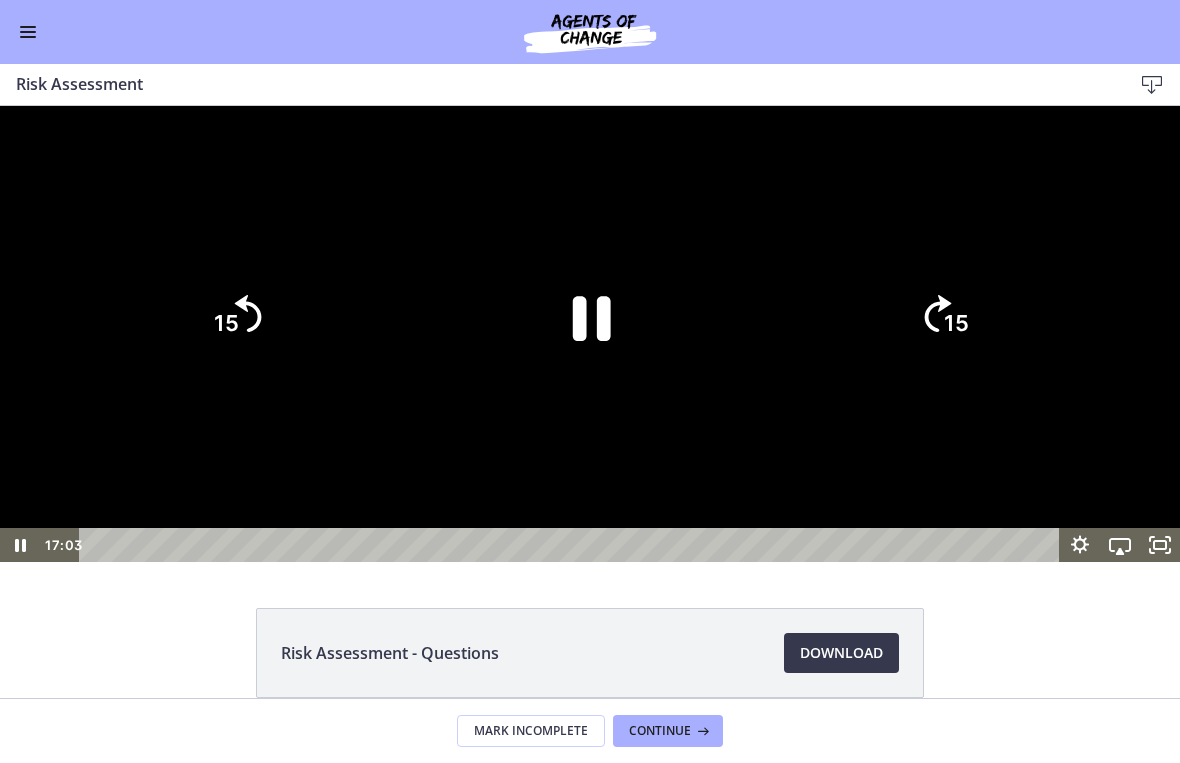 click on "15" 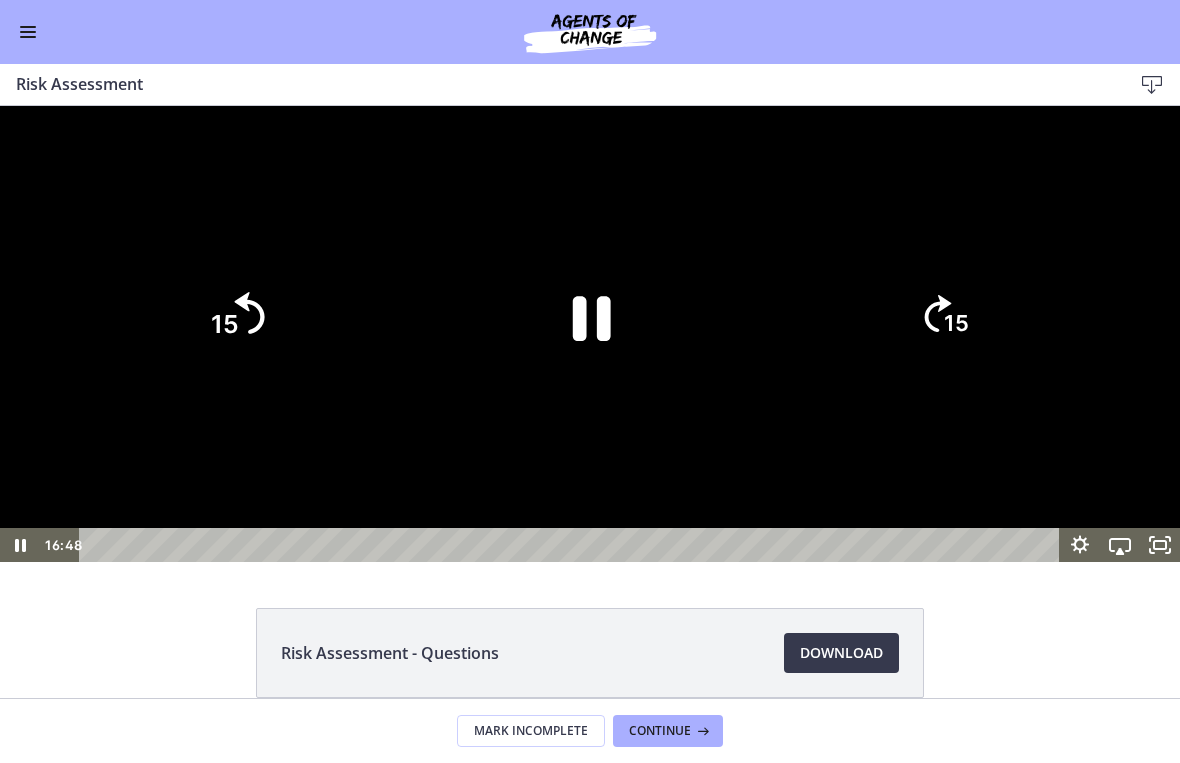 click on "15" 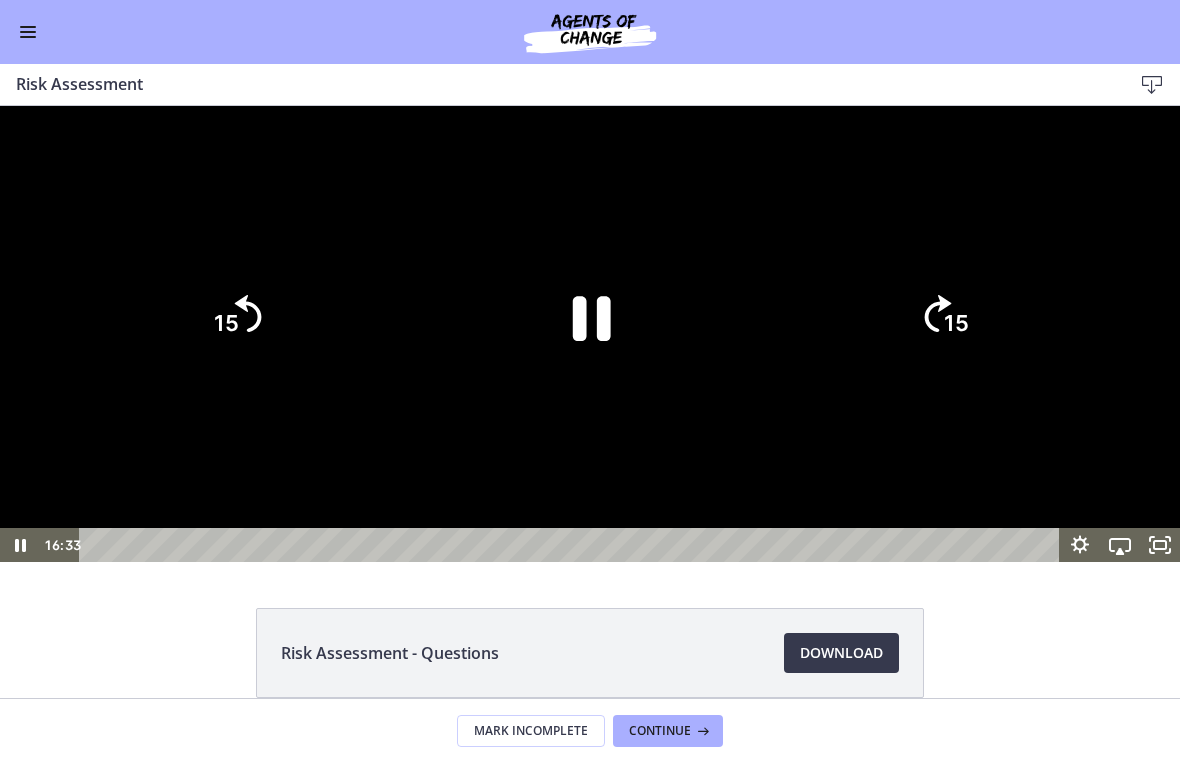 click on "15" 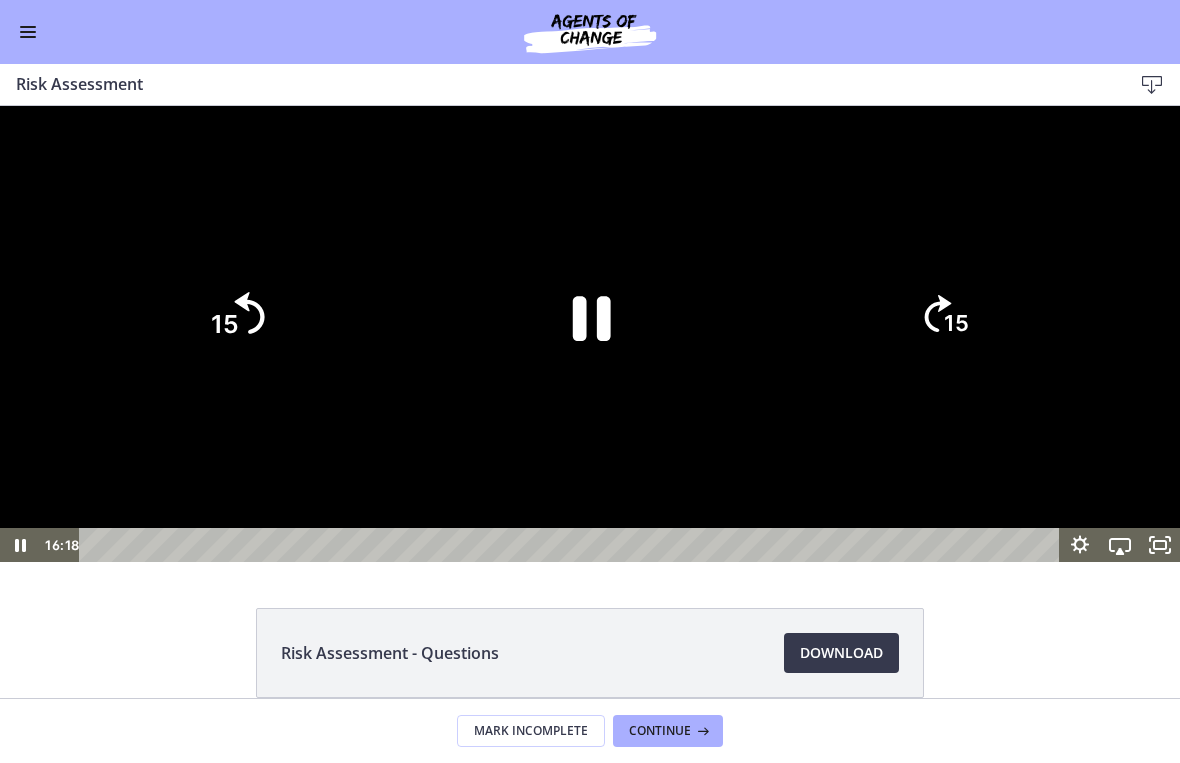 click on "15" 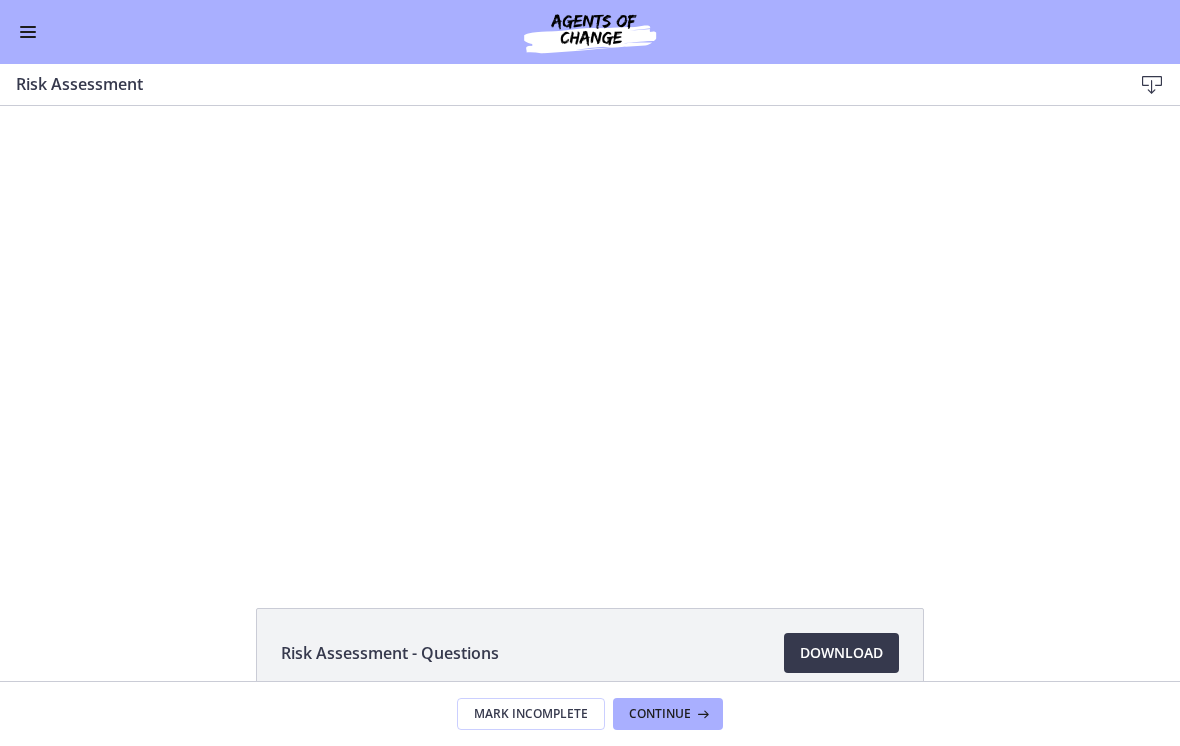 click at bounding box center (590, 334) 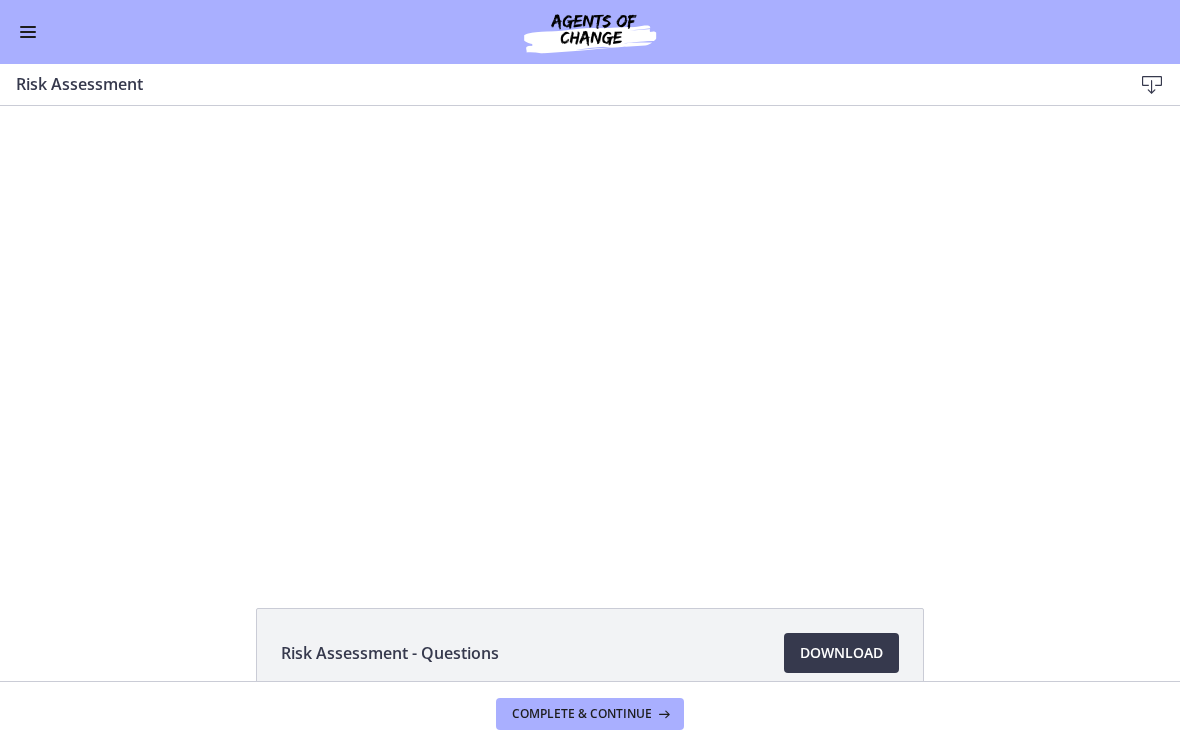 click on "Complete & continue" at bounding box center (582, 714) 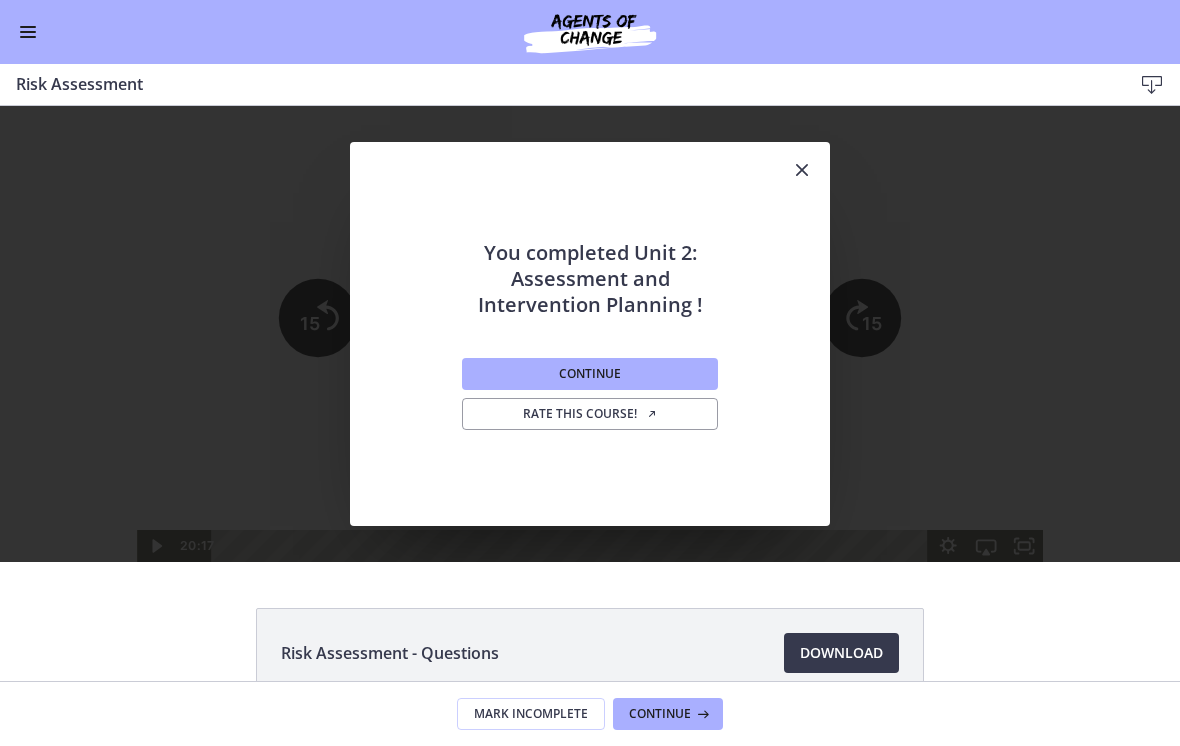 click on "Continue" at bounding box center [590, 374] 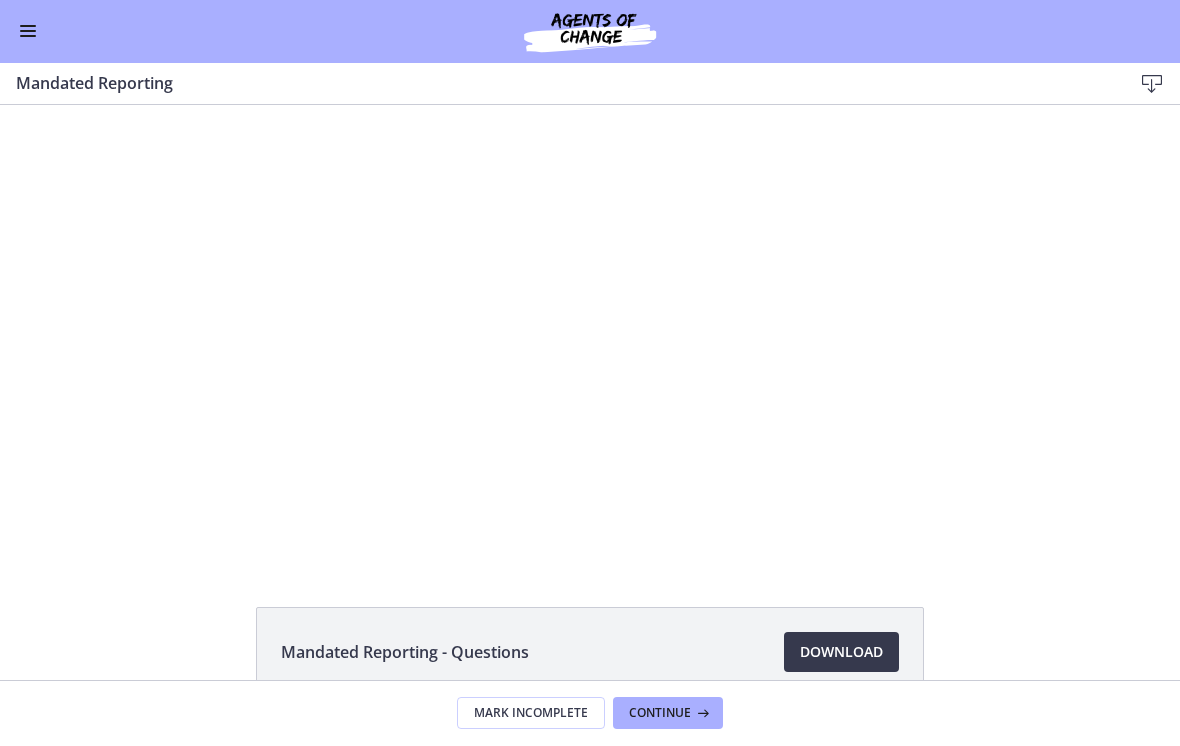 scroll, scrollTop: 0, scrollLeft: 0, axis: both 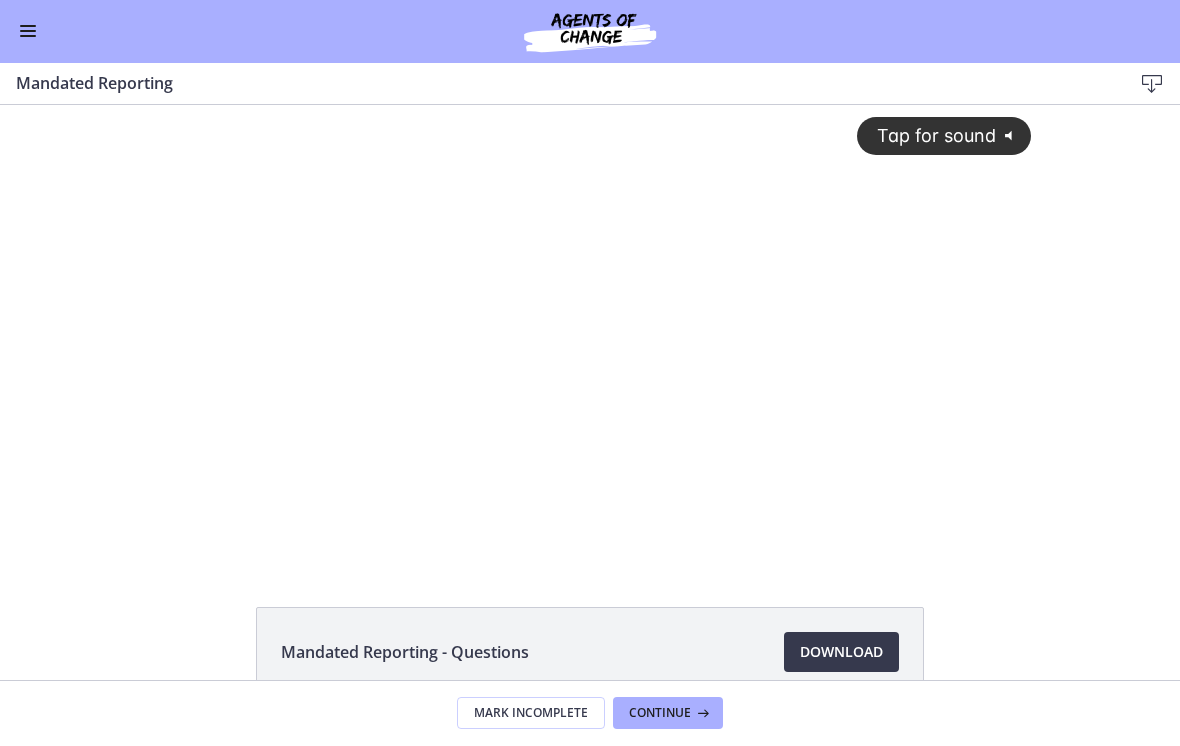click at bounding box center [701, 714] 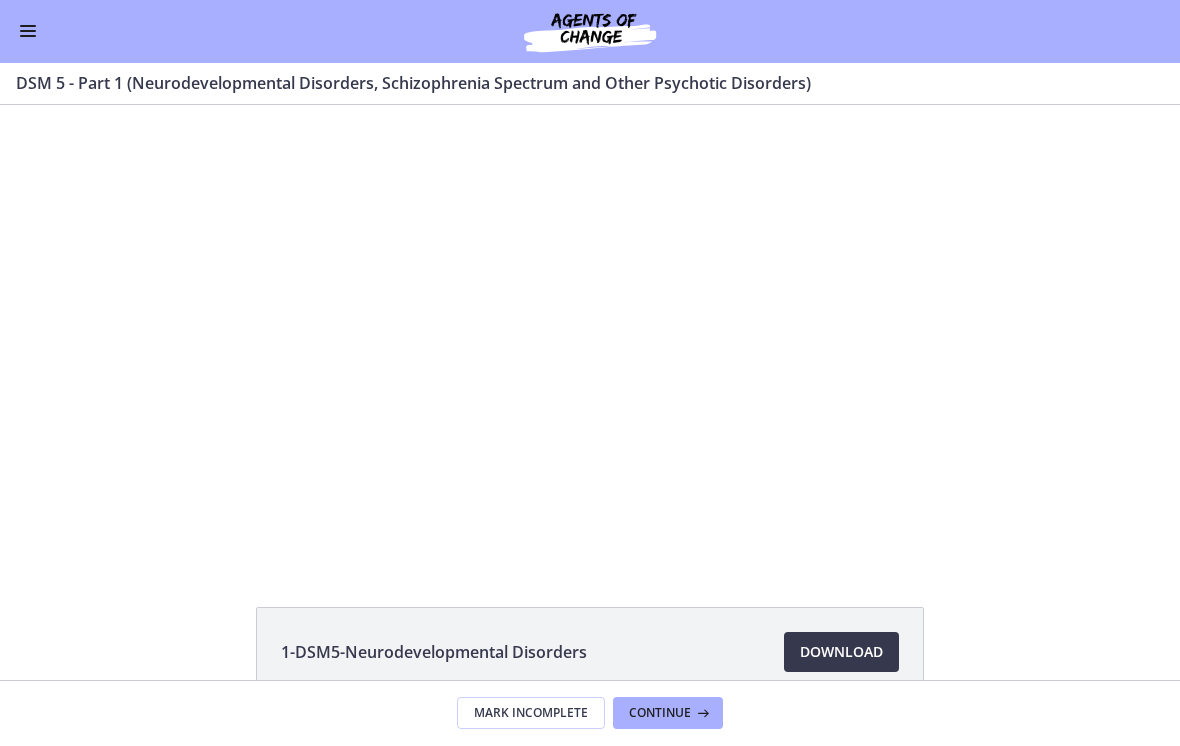 scroll, scrollTop: 0, scrollLeft: 0, axis: both 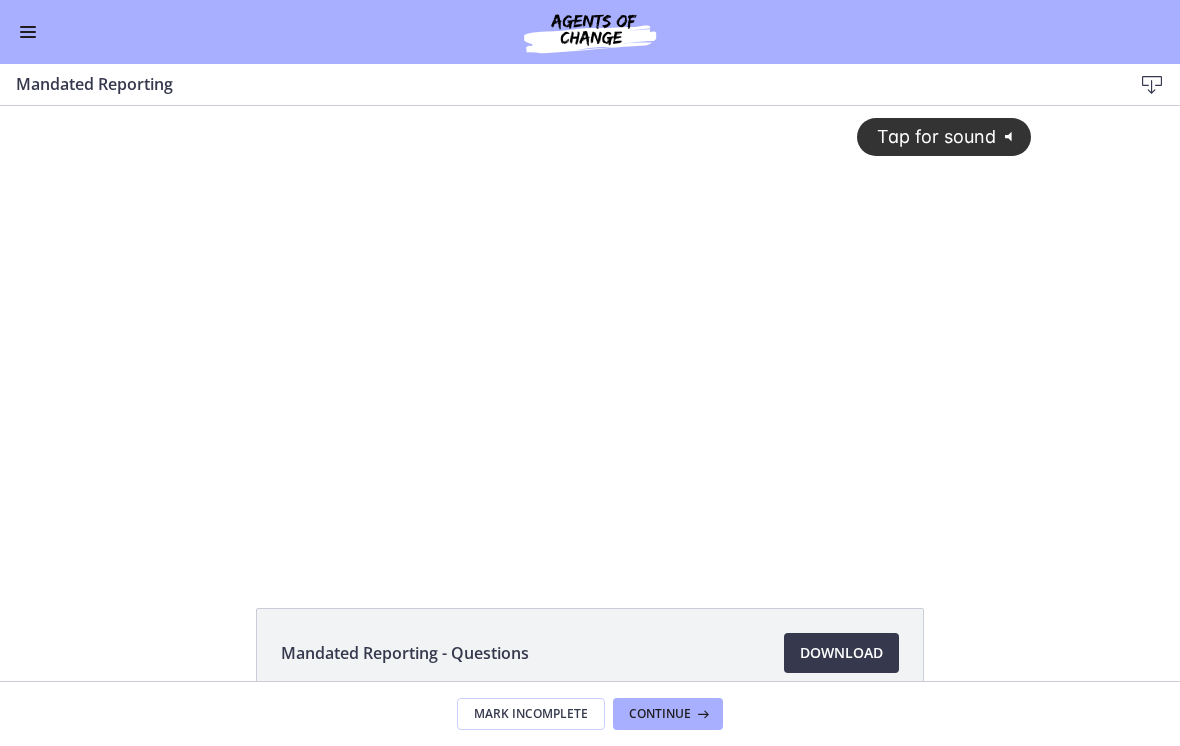click on "Tap for sound" at bounding box center (927, 136) 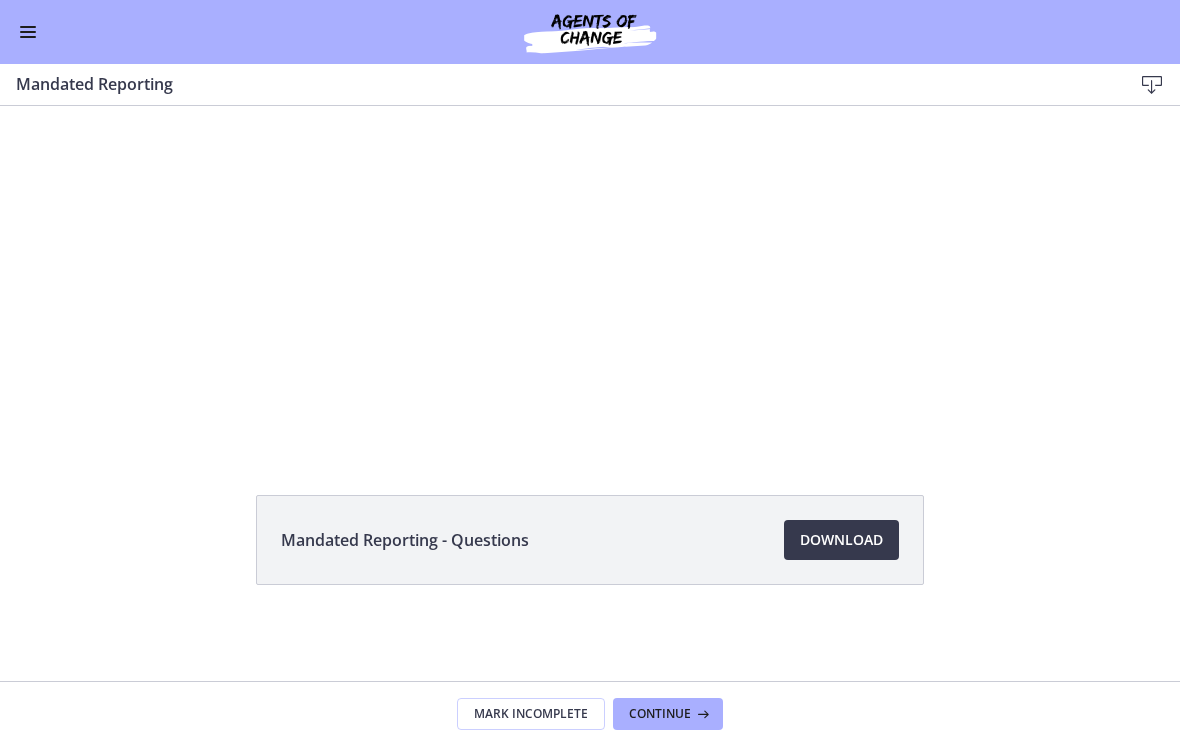 scroll, scrollTop: 113, scrollLeft: 0, axis: vertical 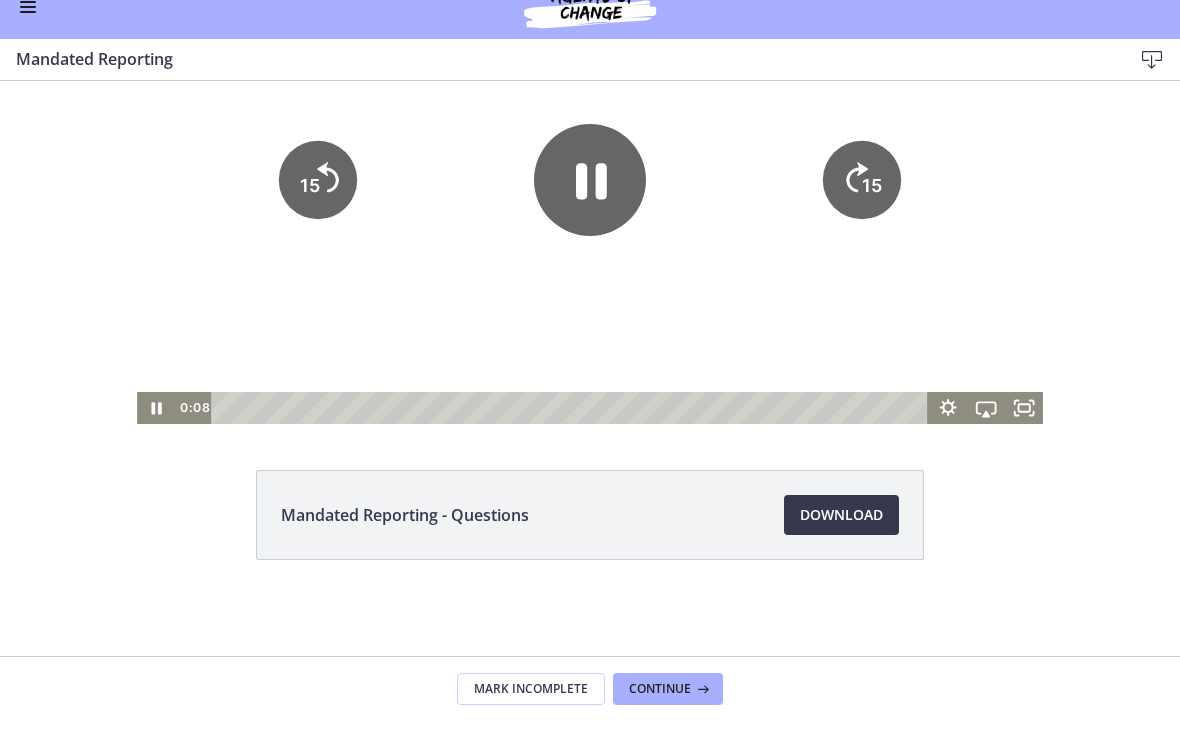 click on "Continue" at bounding box center (660, 714) 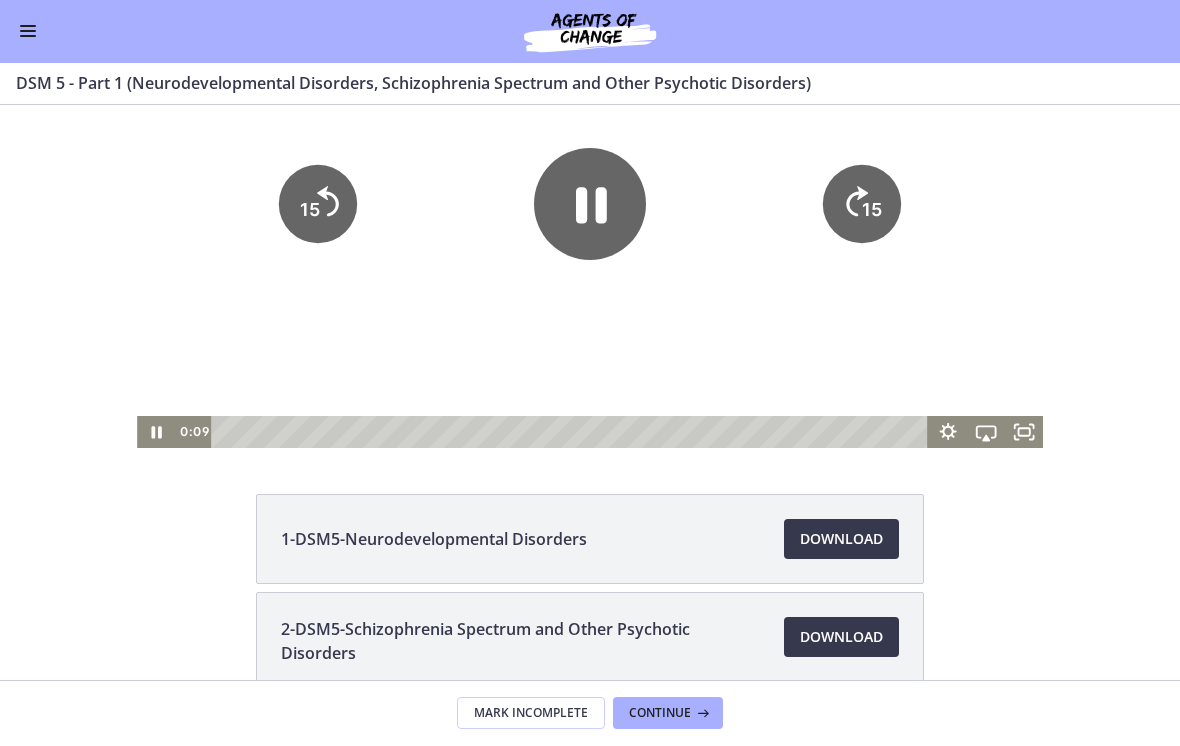 scroll, scrollTop: 0, scrollLeft: 0, axis: both 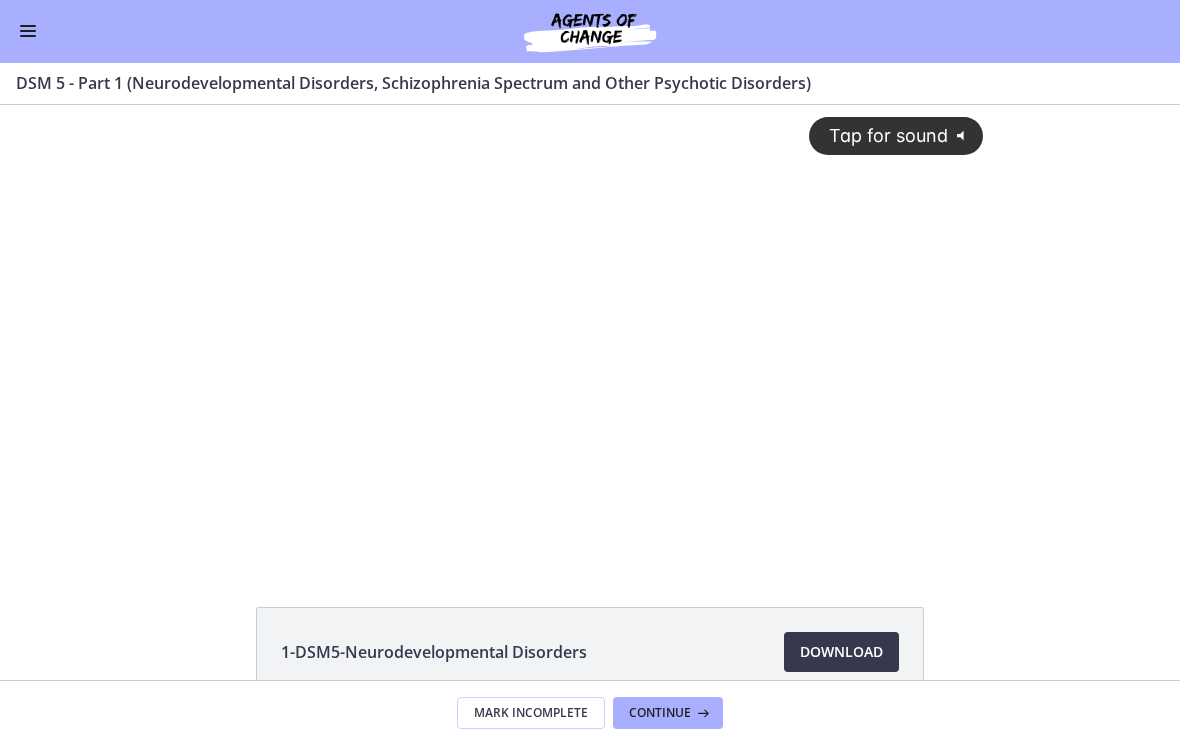 click on "Tap for sound
@keyframes VOLUME_SMALL_WAVE_FLASH {
0% { opacity: 0; }
33% { opacity: 1; }
66% { opacity: 1; }
100% { opacity: 0; }
}
@keyframes VOLUME_LARGE_WAVE_FLASH {
0% { opacity: 0; }
33% { opacity: 1; }
66% { opacity: 1; }
100% { opacity: 0; }
}
.volume__small-wave {
animation: VOLUME_SMALL_WAVE_FLASH 2s infinite;
opacity: 0;
}
.volume__large-wave {
animation: VOLUME_LARGE_WAVE_FLASH 2s infinite .3s;
opacity: 0;
}" at bounding box center [590, 317] 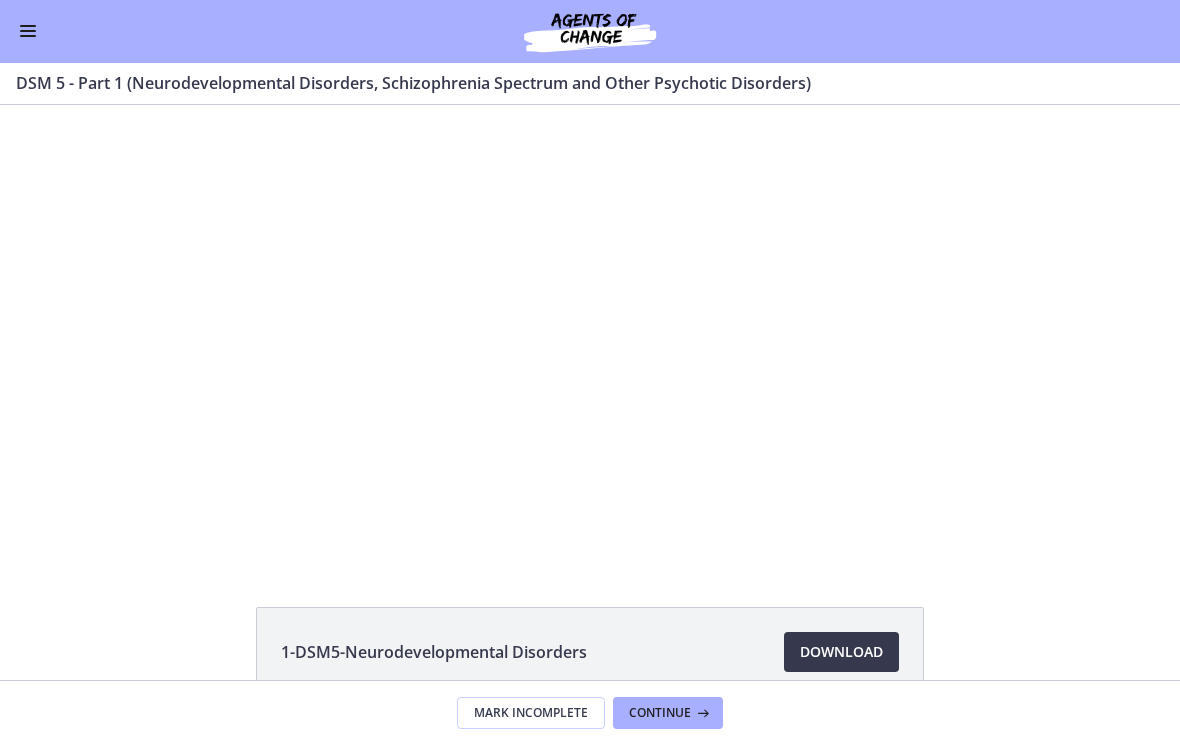 click at bounding box center [590, 333] 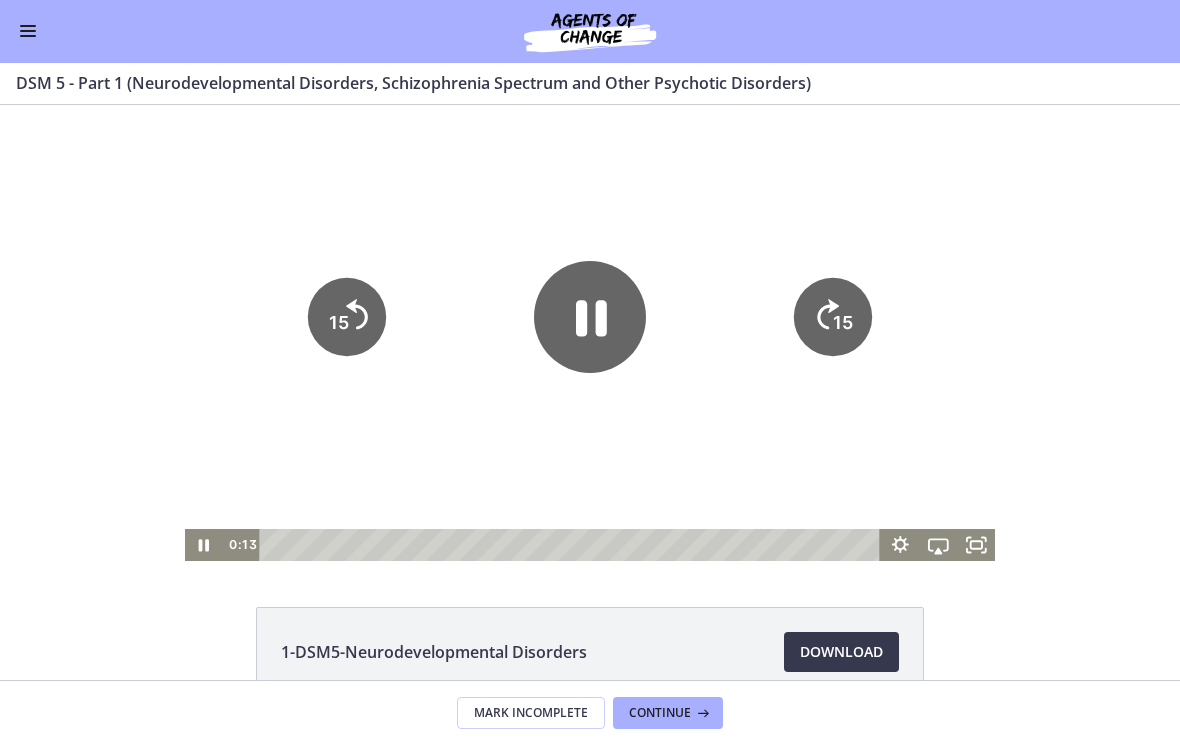 click 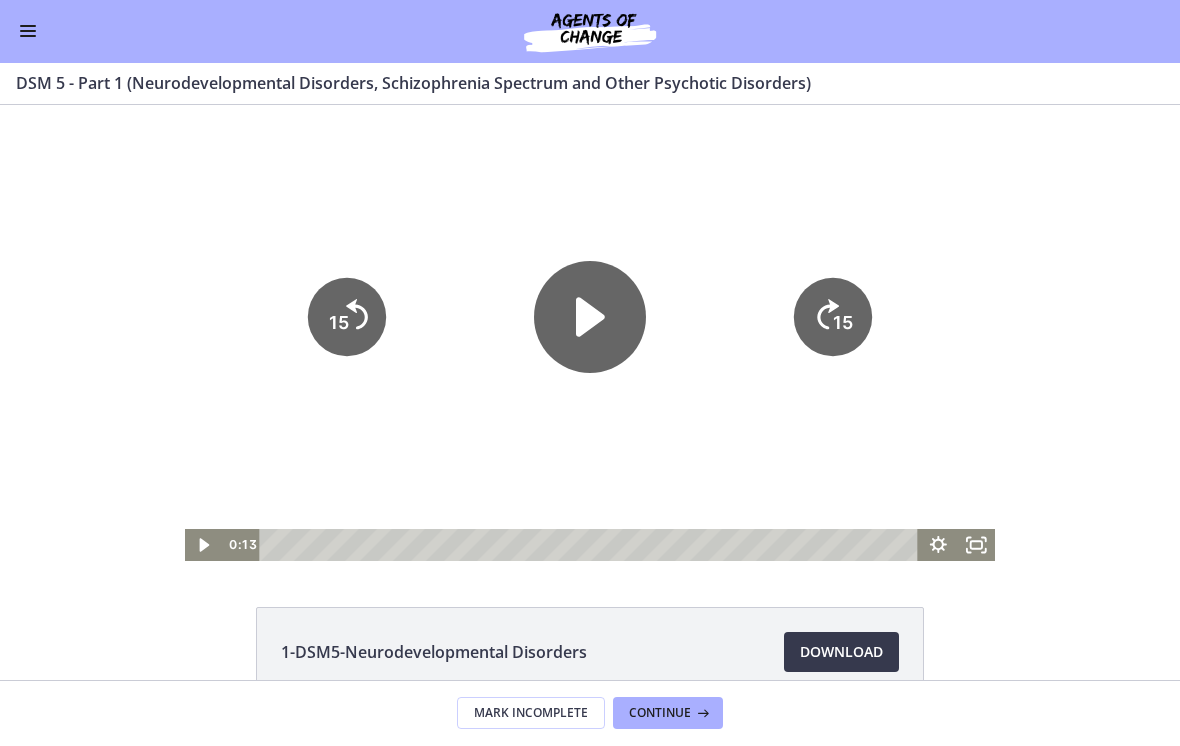 click 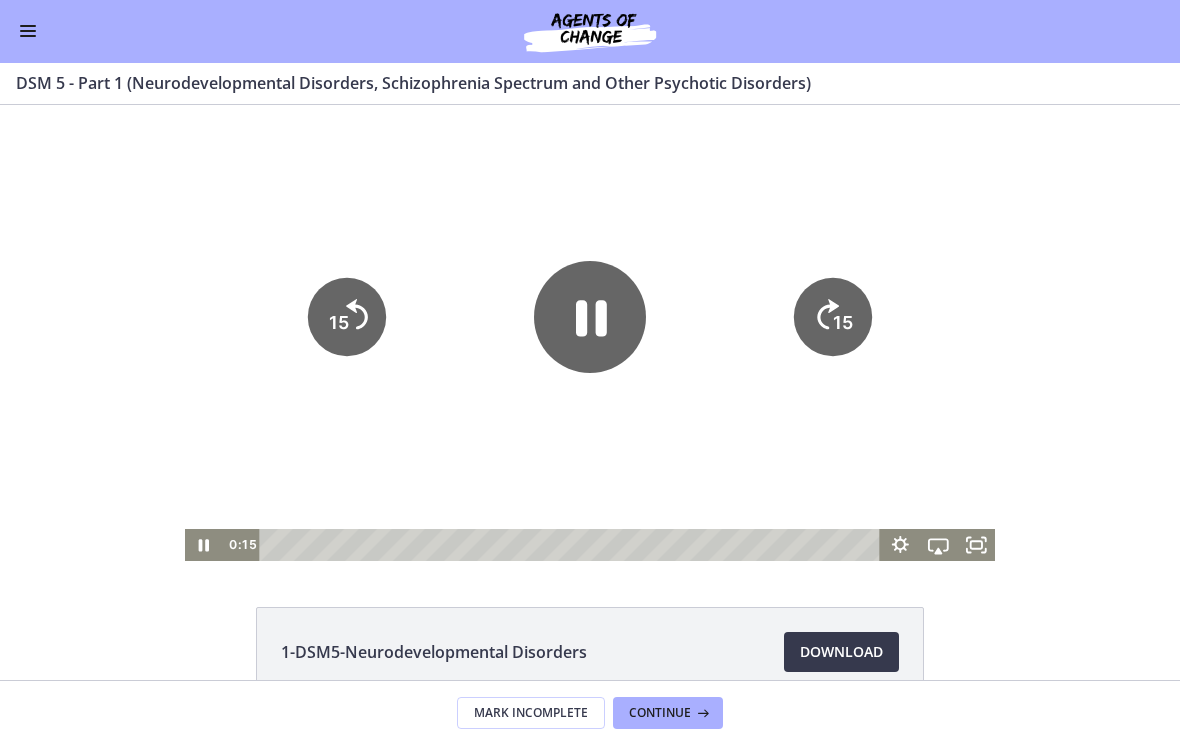 click 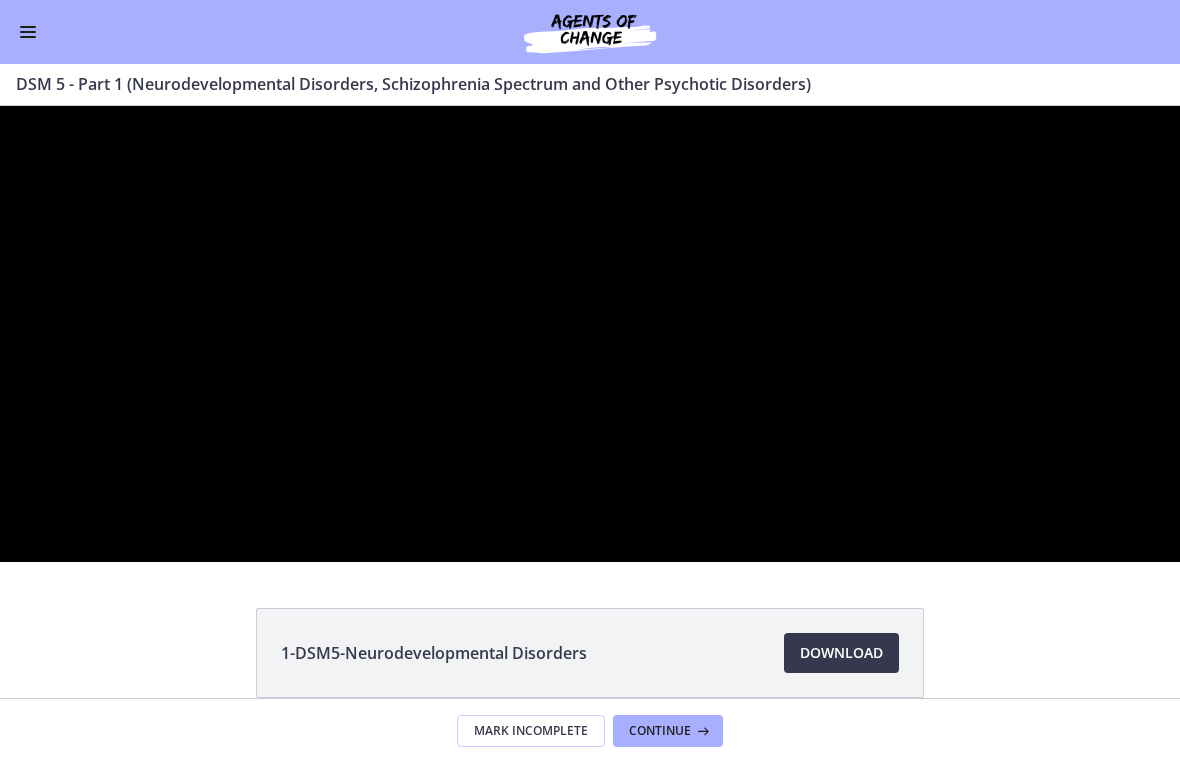 click at bounding box center [590, 334] 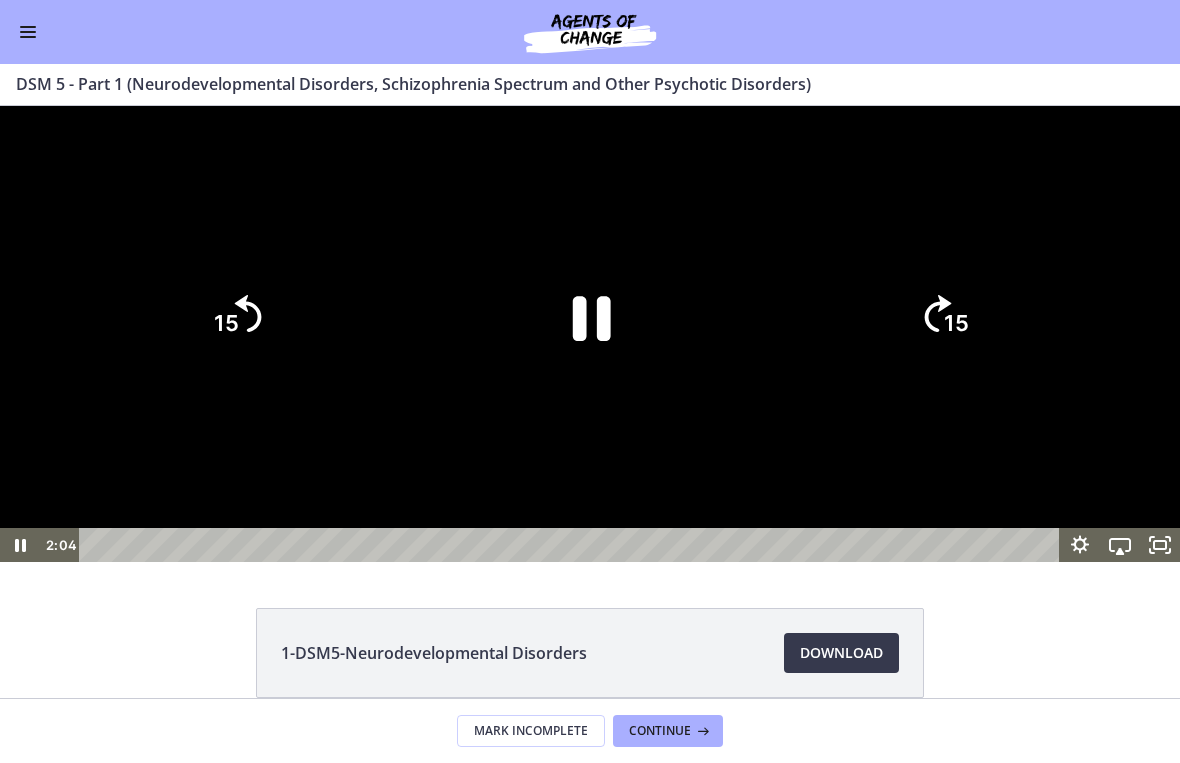 click at bounding box center (590, 334) 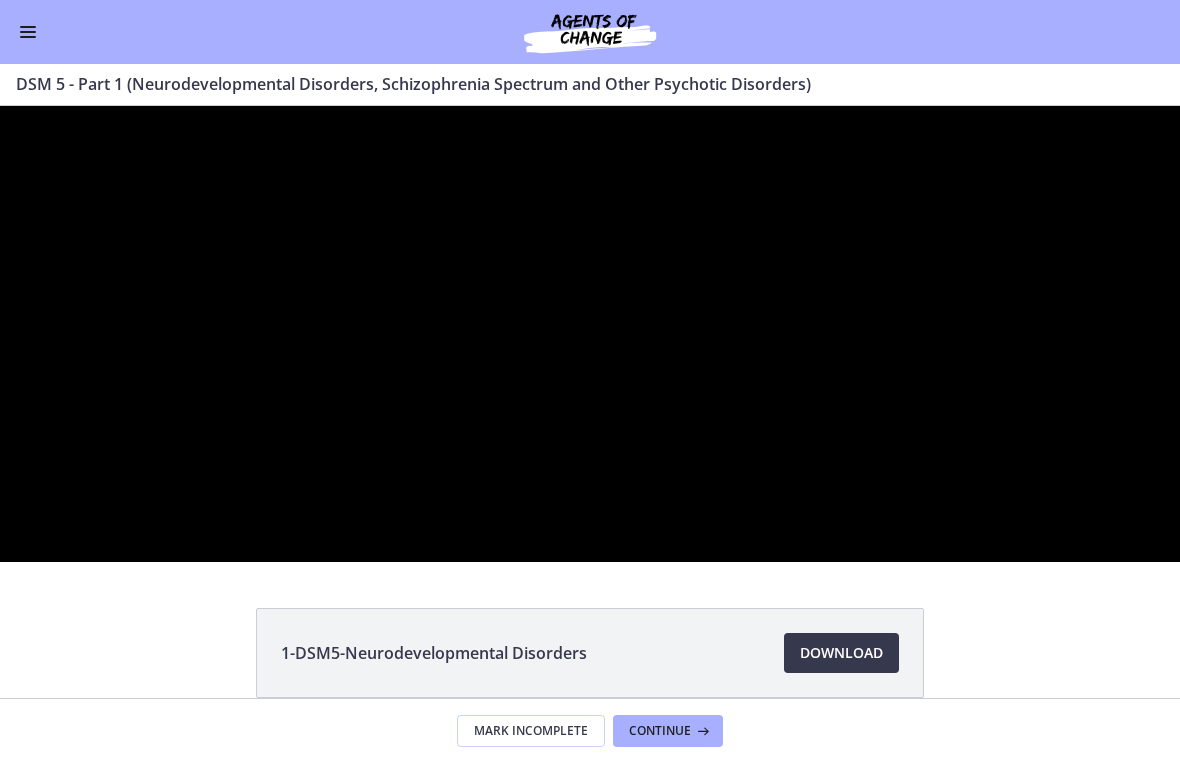 click at bounding box center (590, 334) 